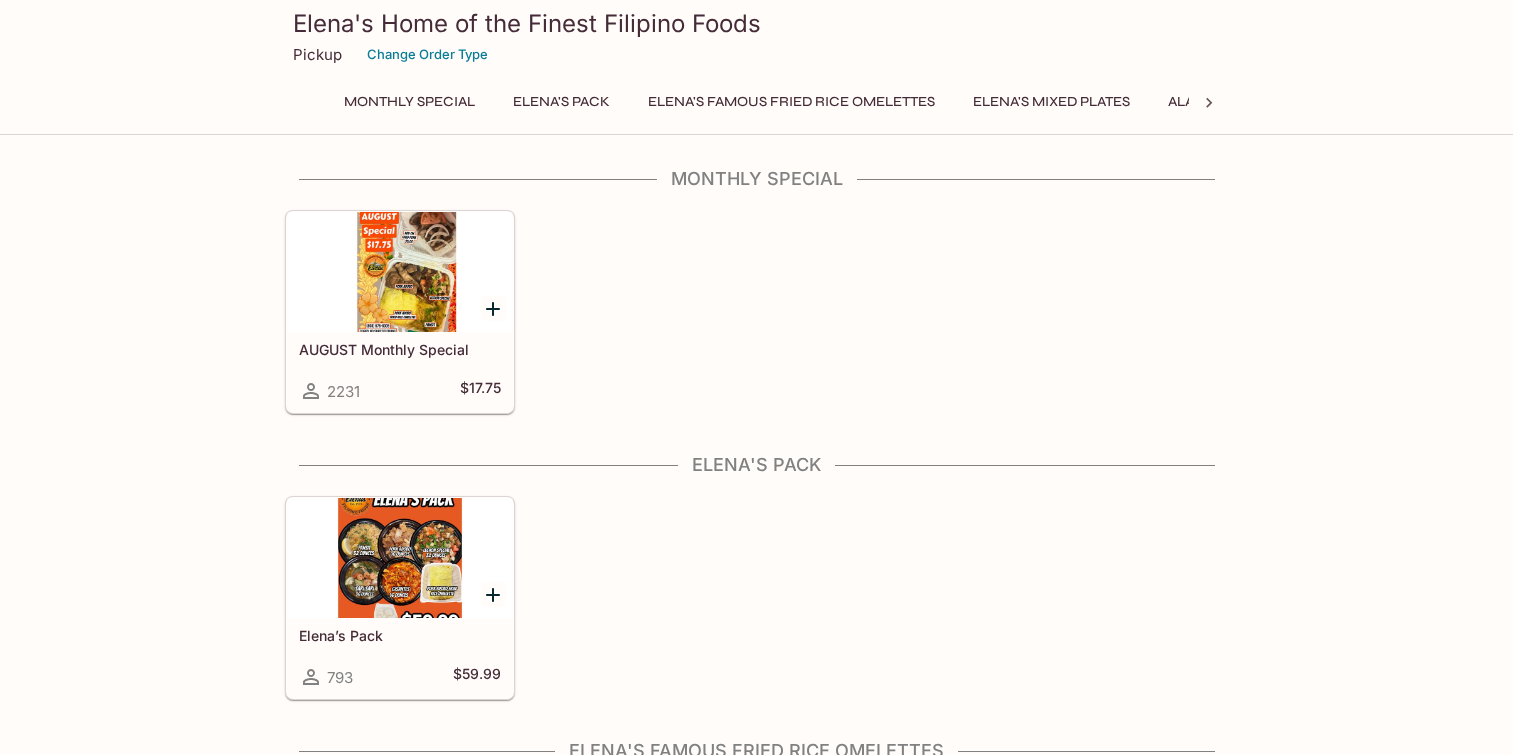 scroll, scrollTop: 0, scrollLeft: 0, axis: both 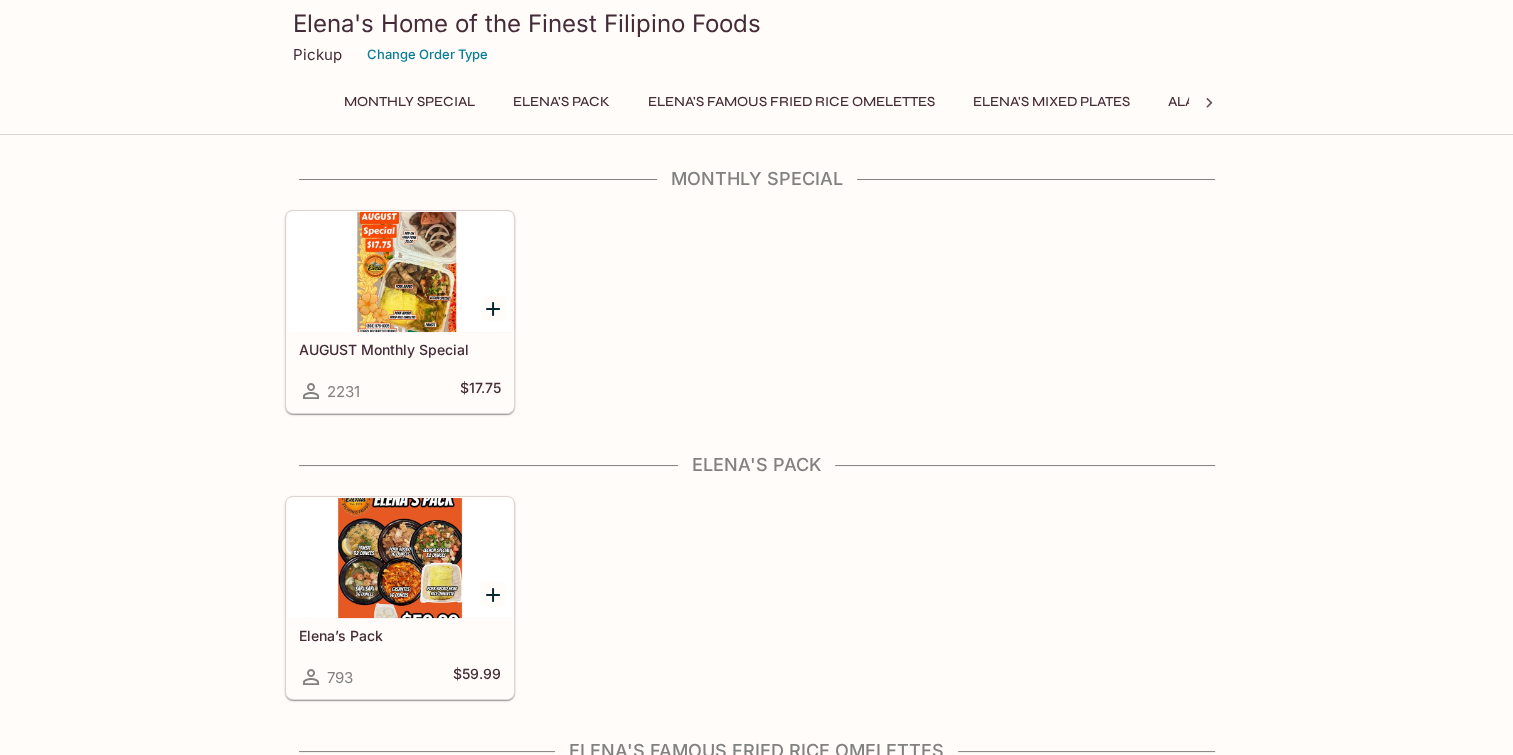 click at bounding box center [400, 272] 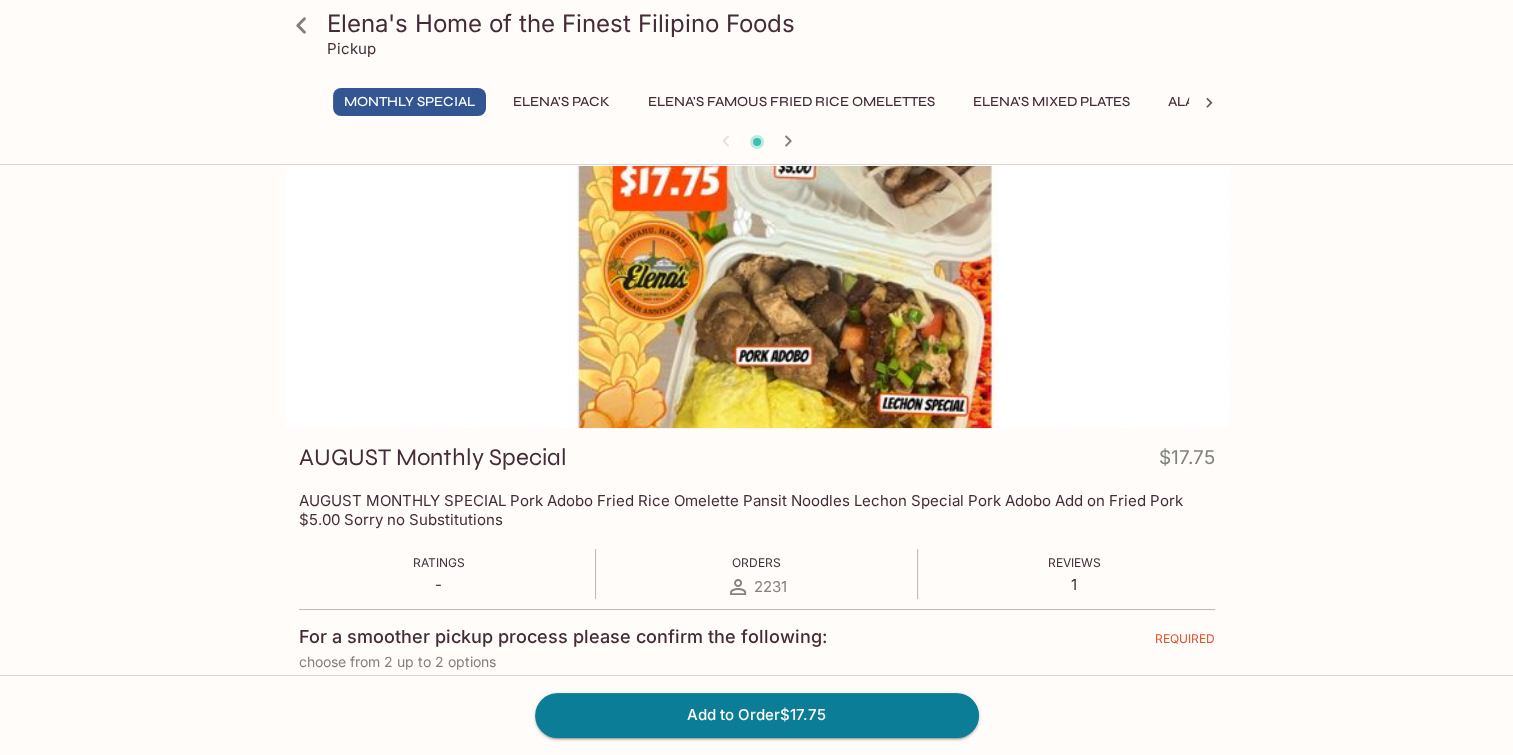 scroll, scrollTop: 0, scrollLeft: 0, axis: both 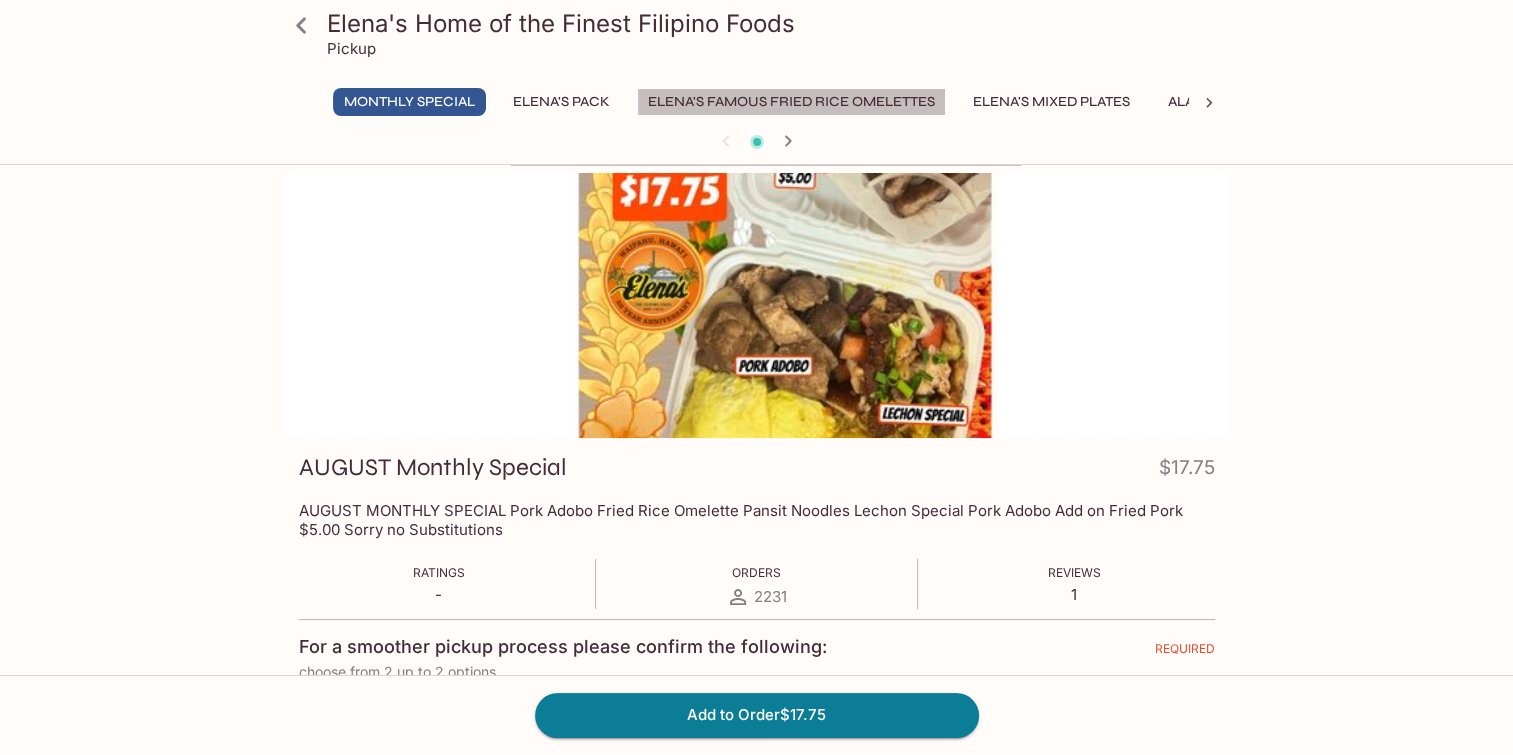 click on "Elena's Famous Fried Rice Omelettes" at bounding box center [791, 102] 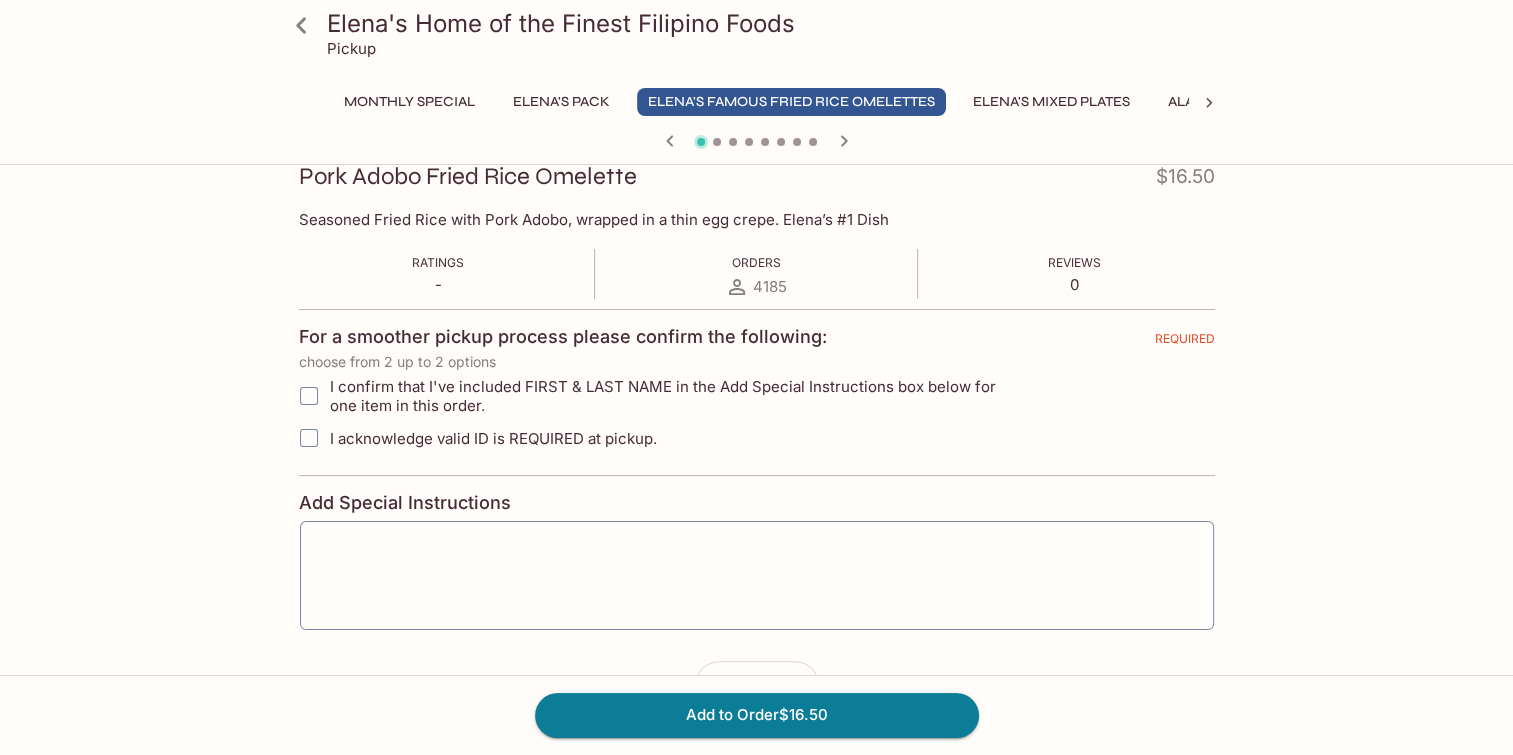 scroll, scrollTop: 390, scrollLeft: 0, axis: vertical 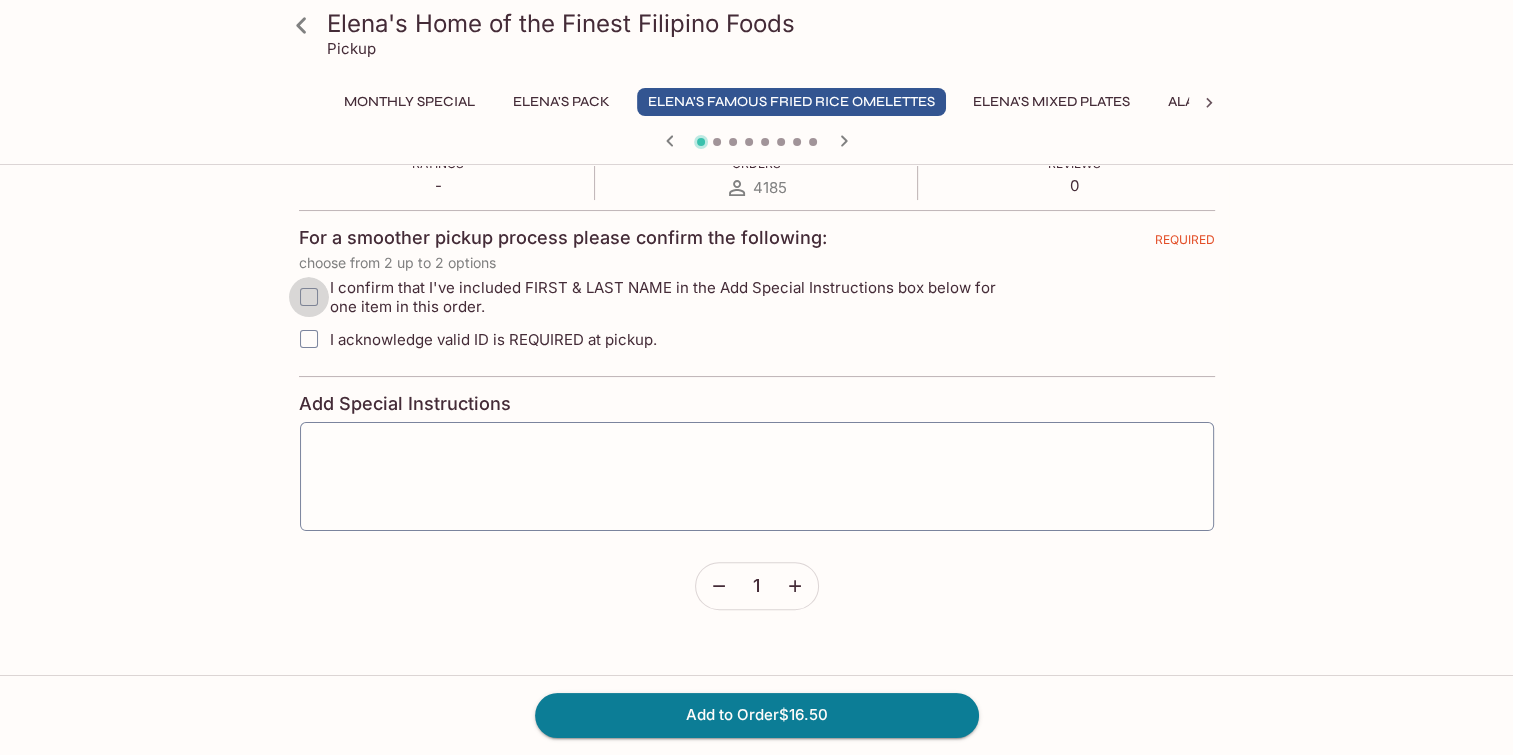 click on "I confirm that I've included FIRST & LAST NAME in the Add Special Instructions box below for one item in this order." at bounding box center [309, 297] 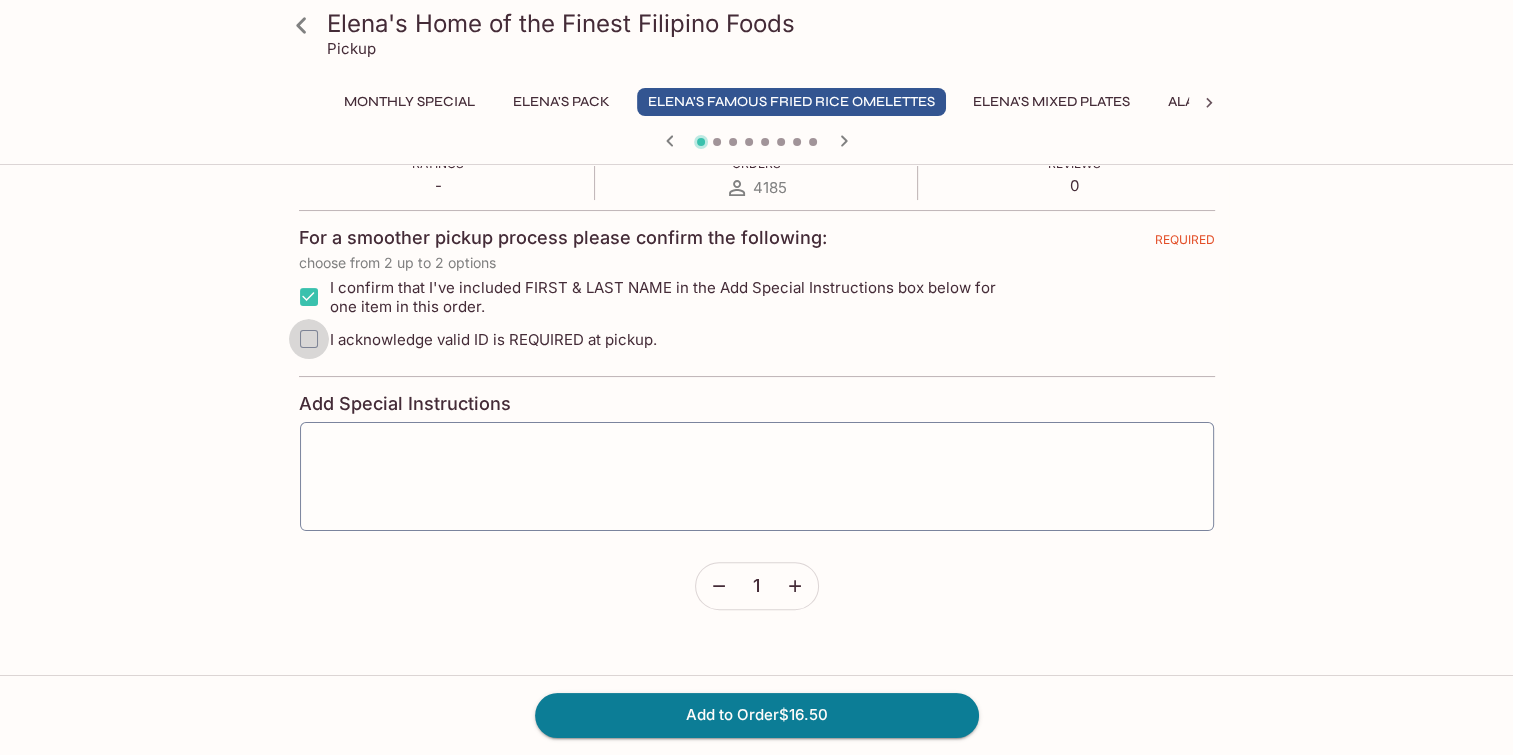 click on "I acknowledge valid ID is REQUIRED at pickup." at bounding box center [309, 339] 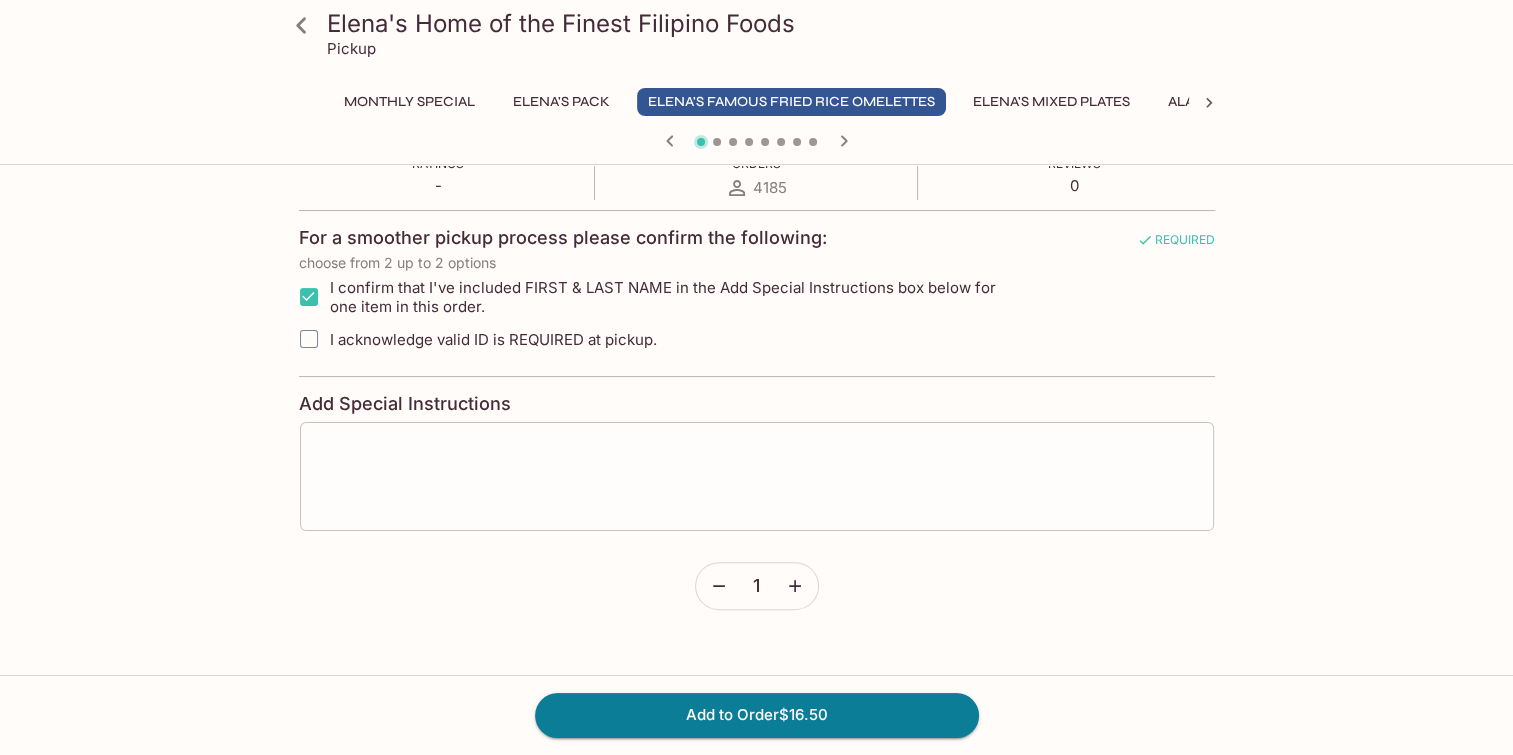 click at bounding box center [757, 477] 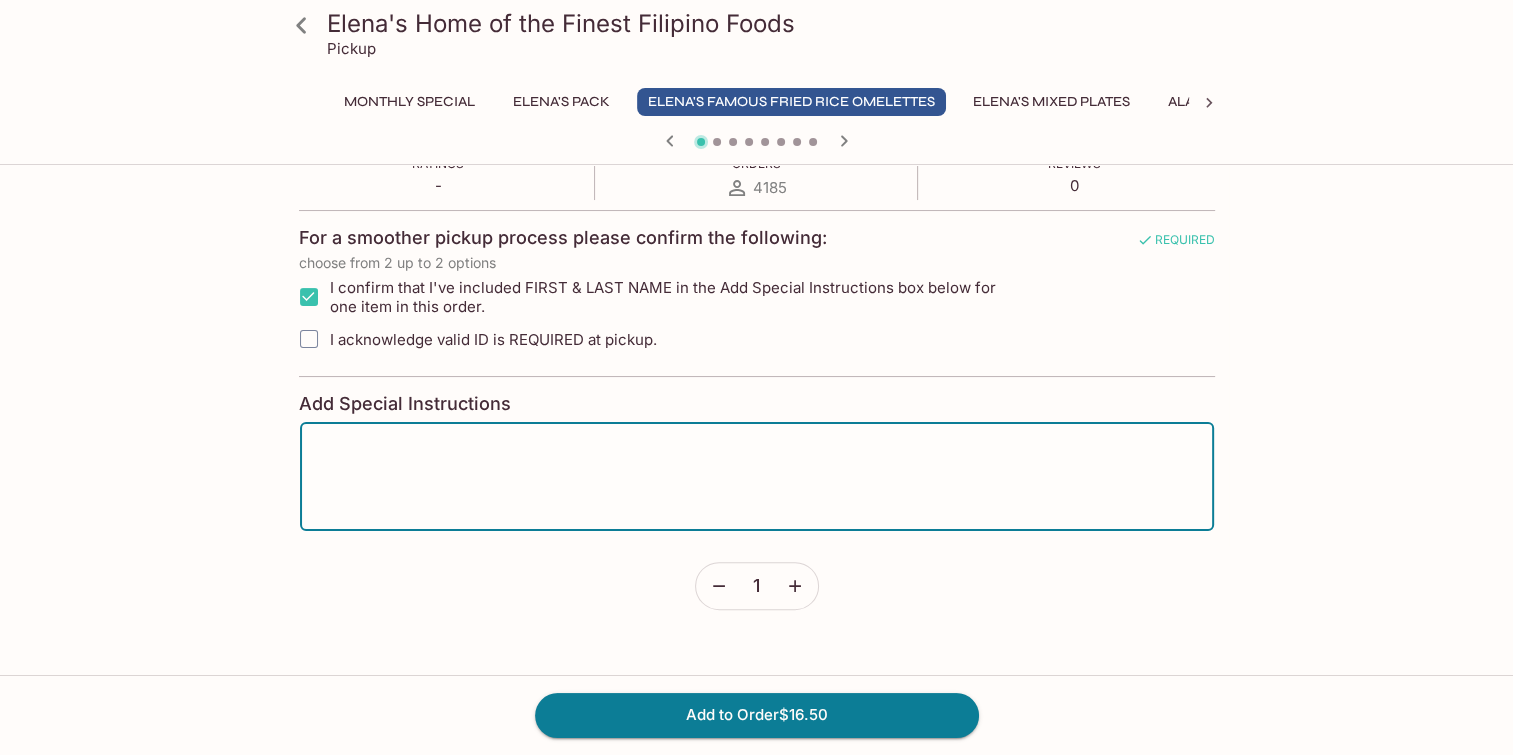 click on "I acknowledge valid ID is REQUIRED at pickup." at bounding box center [309, 339] 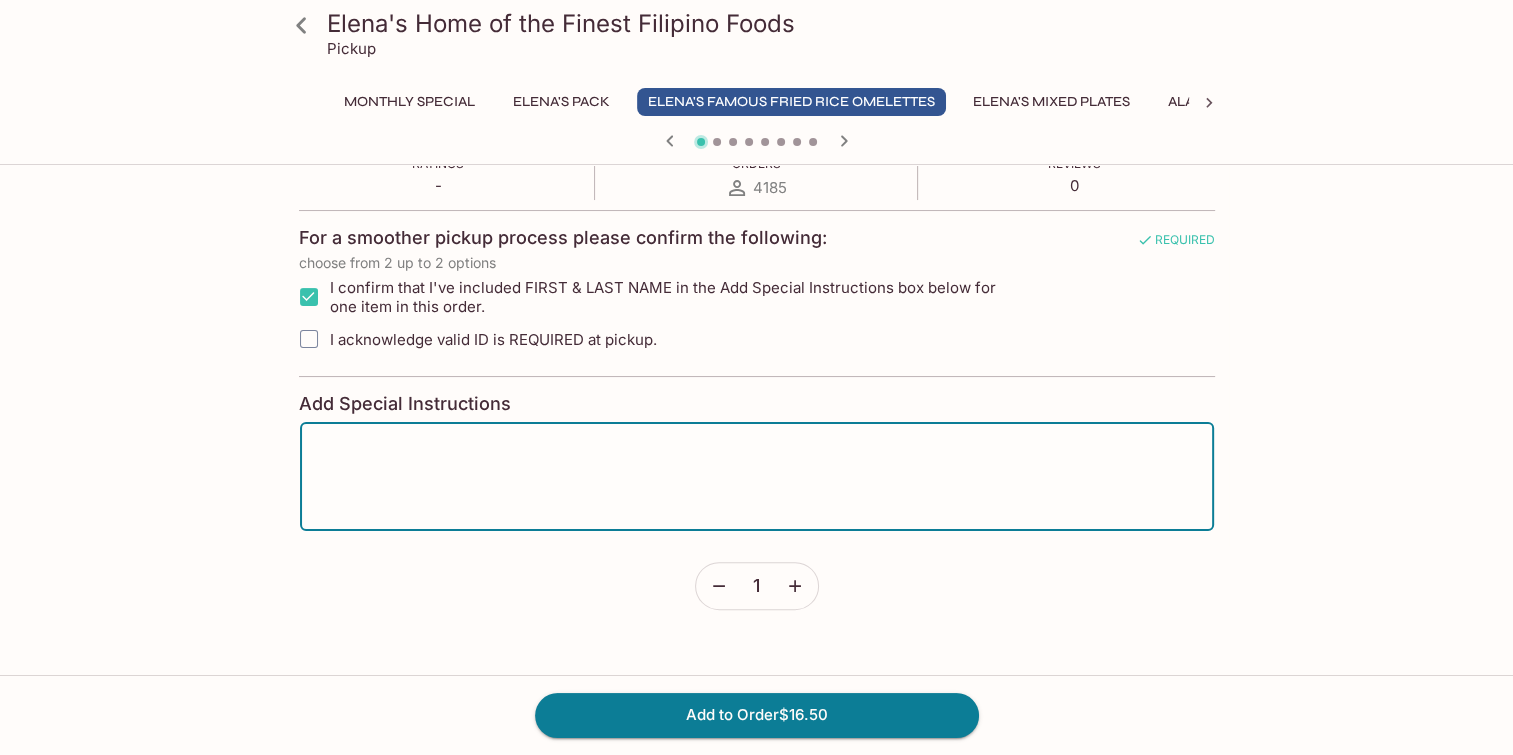 click at bounding box center (757, 477) 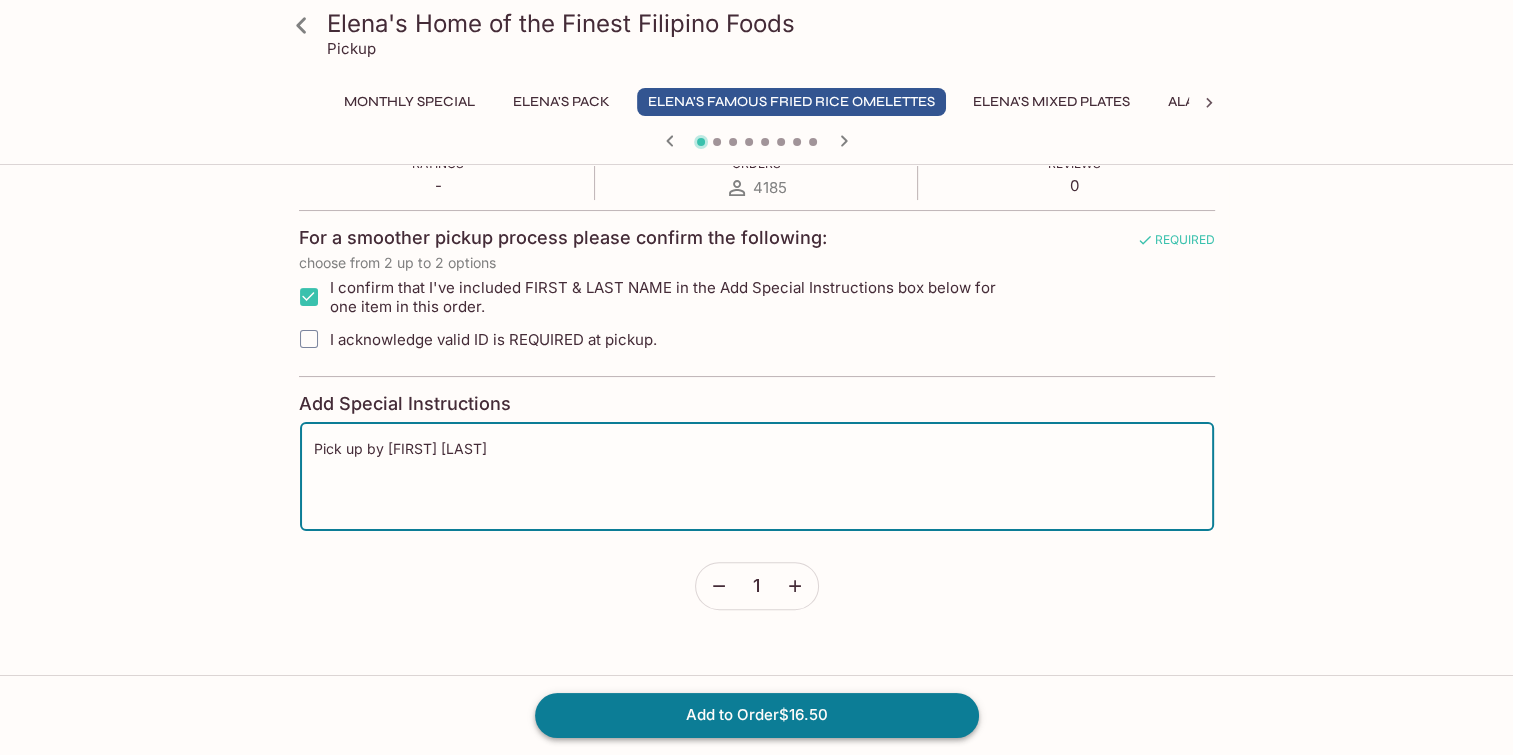 type on "Pick up by [FIRST] [LAST]" 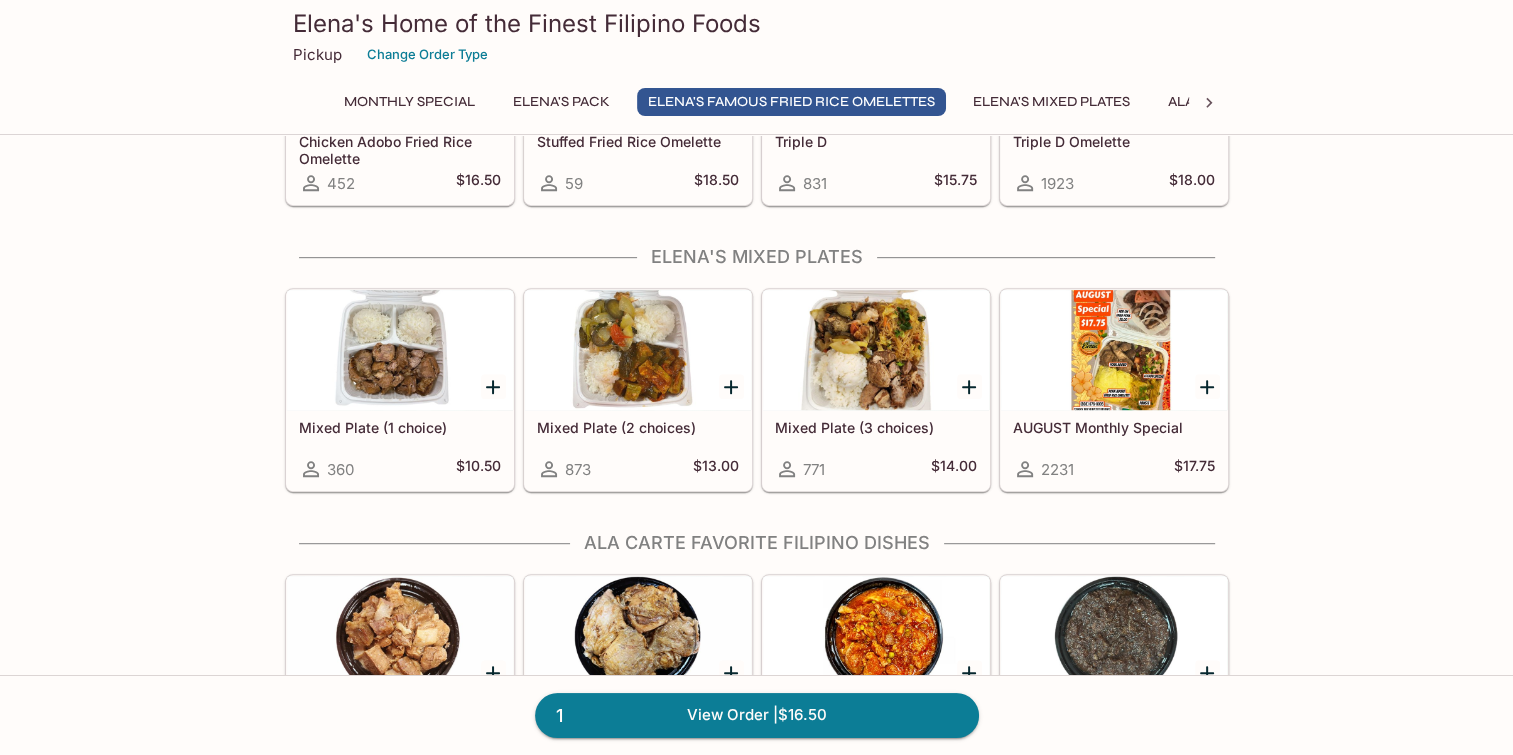 scroll, scrollTop: 1100, scrollLeft: 0, axis: vertical 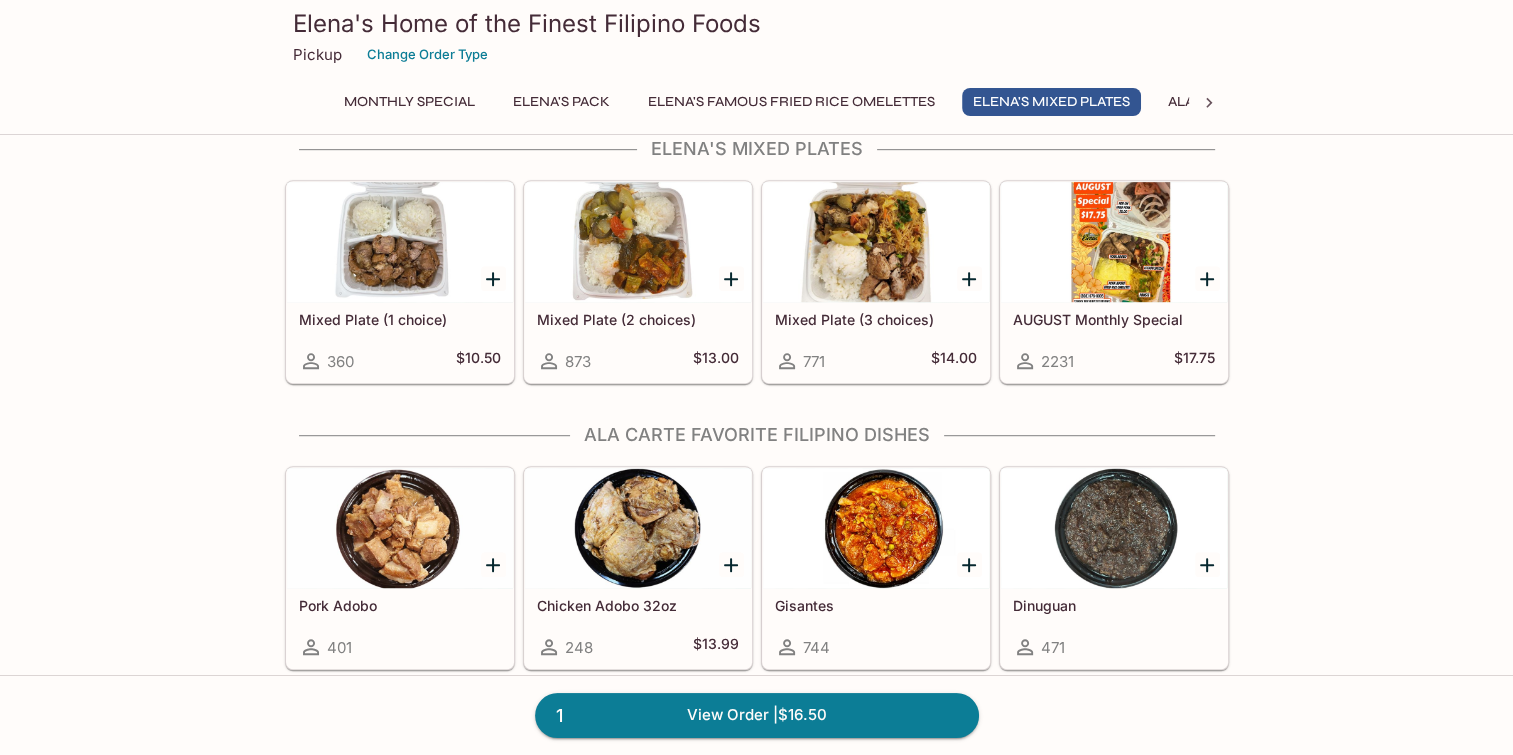 click at bounding box center [638, 528] 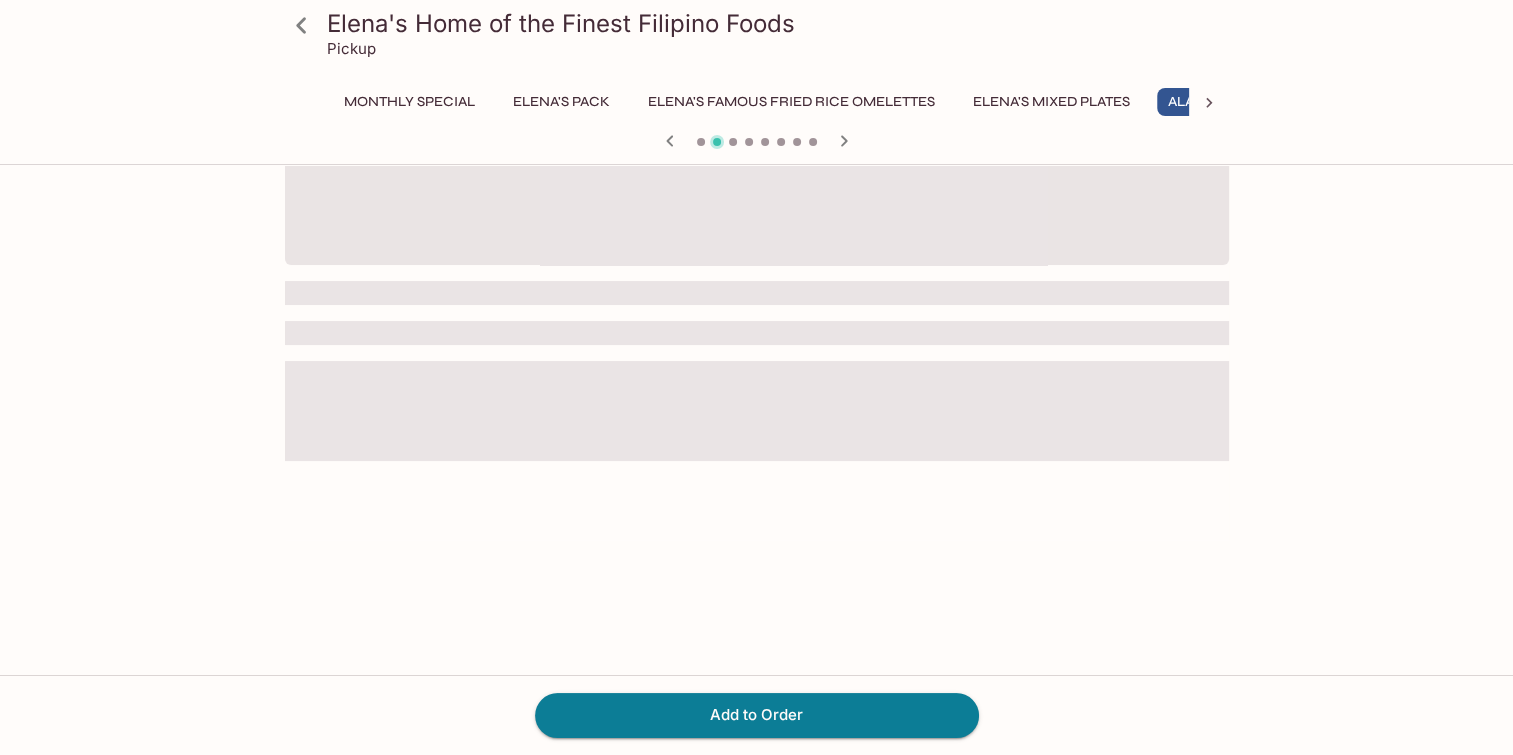 scroll, scrollTop: 0, scrollLeft: 0, axis: both 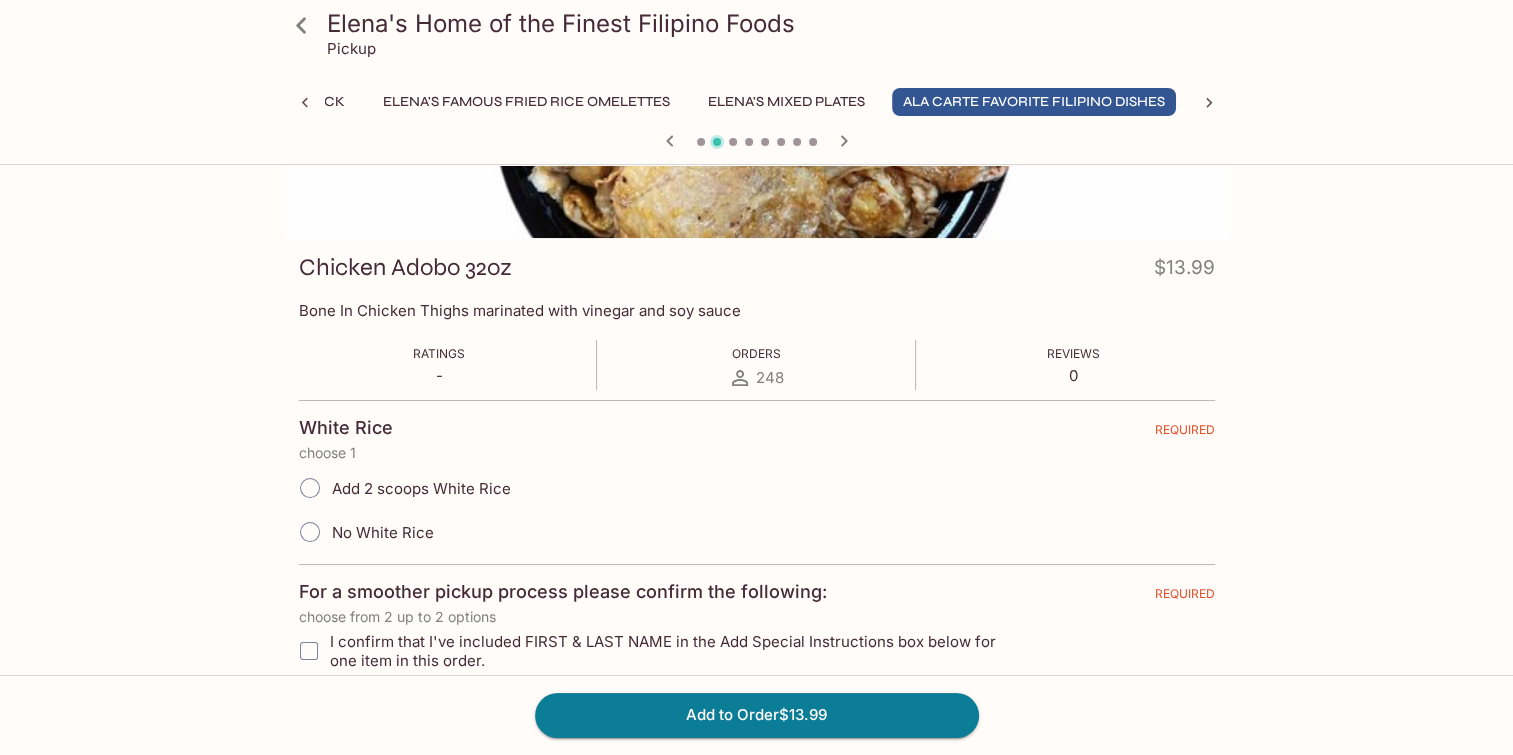 click on "No White Rice" at bounding box center [310, 532] 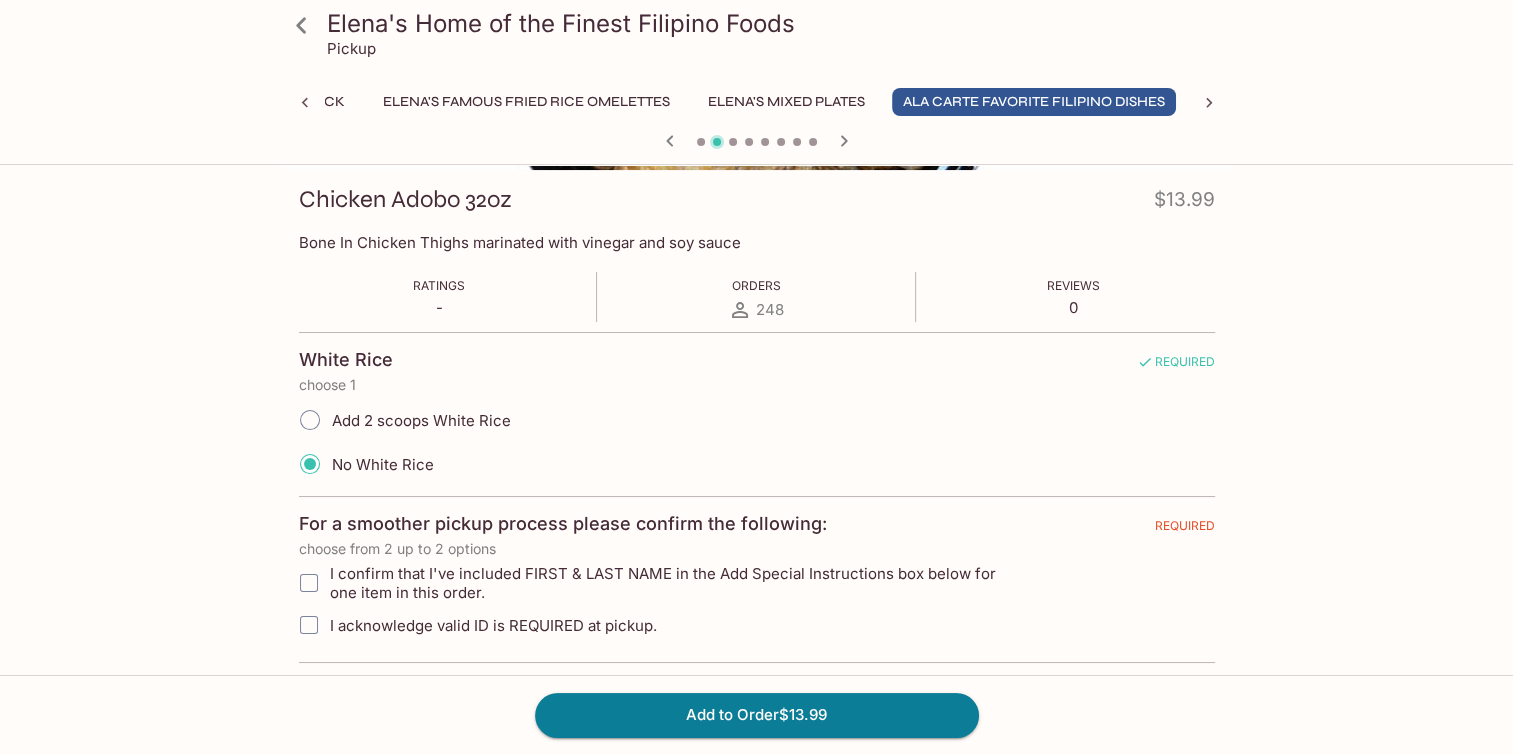 scroll, scrollTop: 300, scrollLeft: 0, axis: vertical 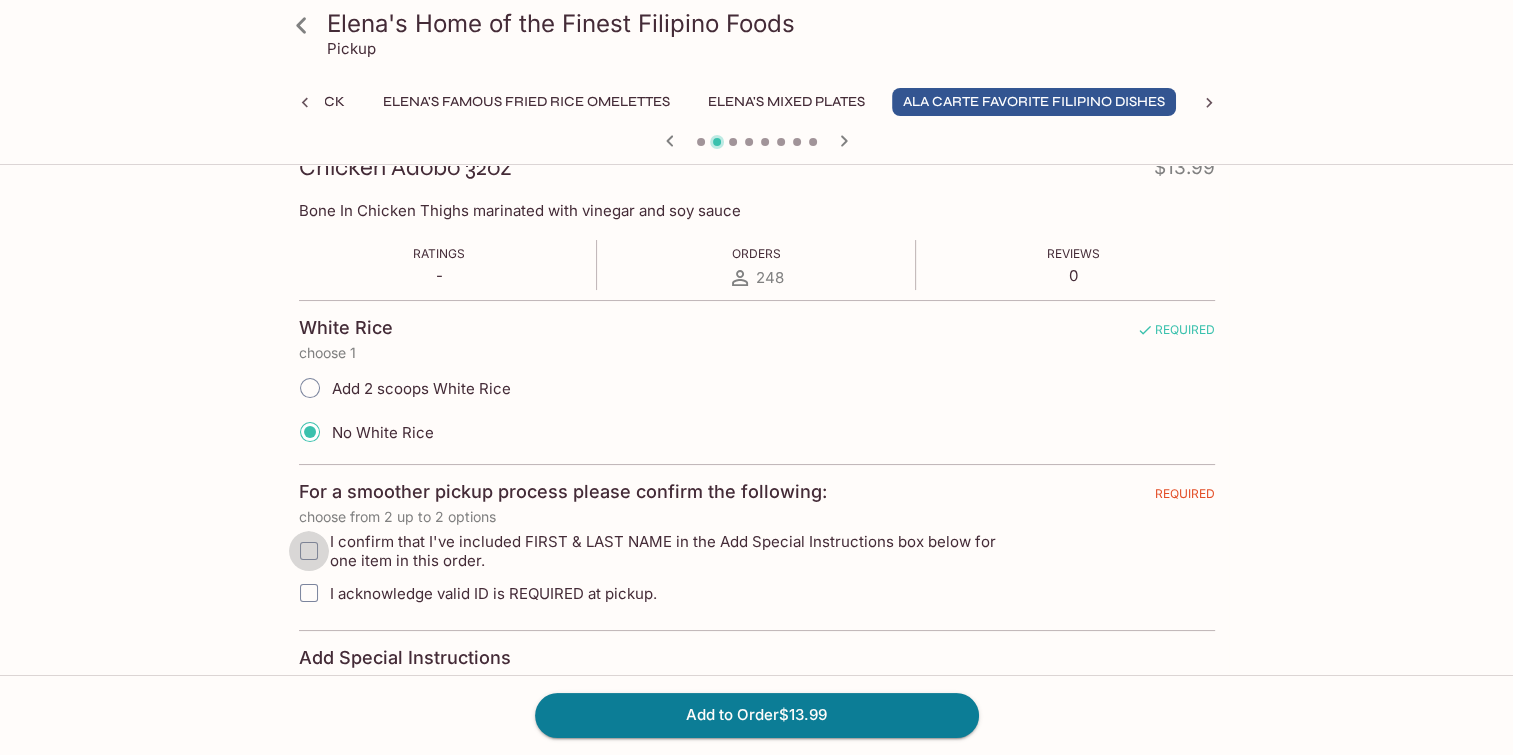 click on "I confirm that I've included FIRST & LAST NAME in the Add Special Instructions box below for one item in this order." at bounding box center (309, 551) 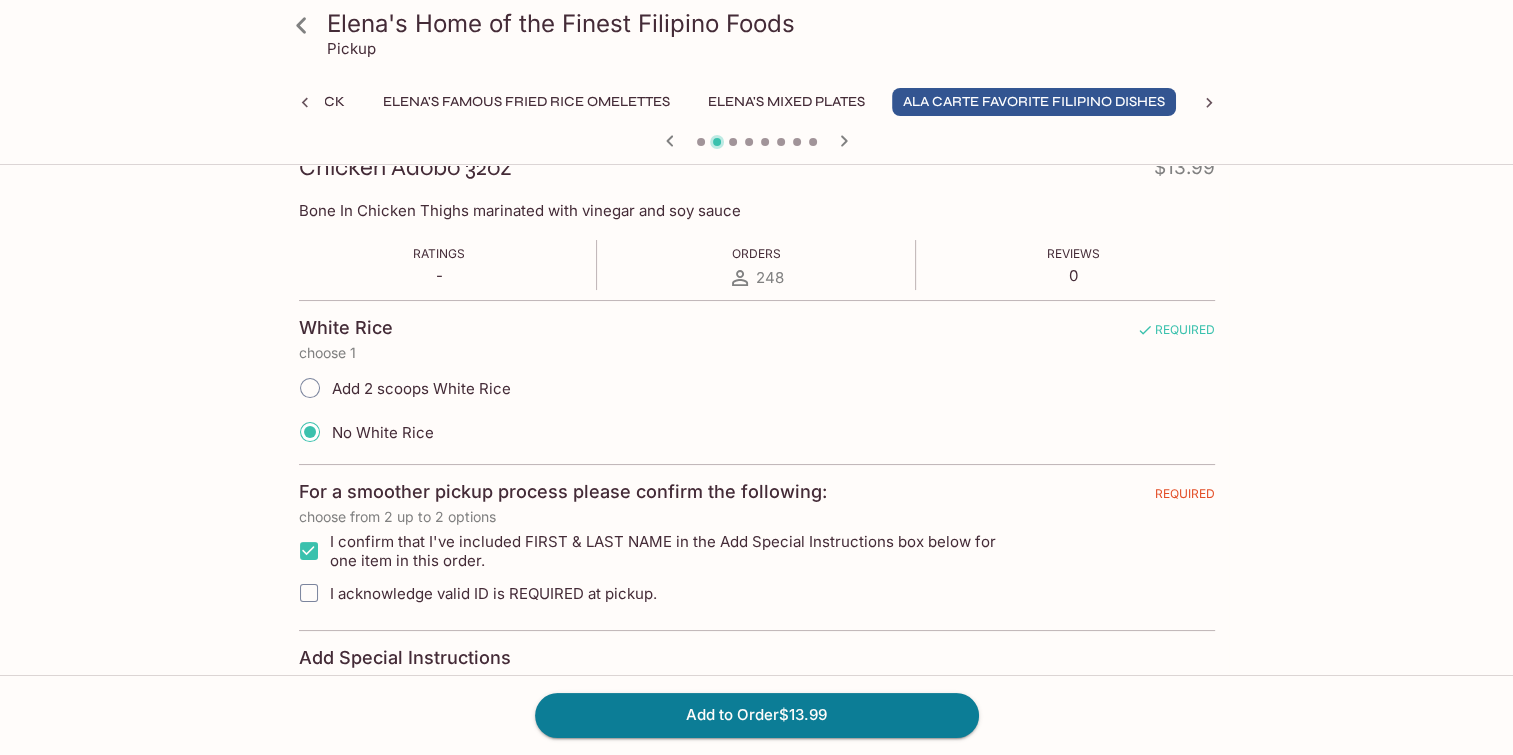click on "I acknowledge valid ID is REQUIRED at pickup." at bounding box center [309, 593] 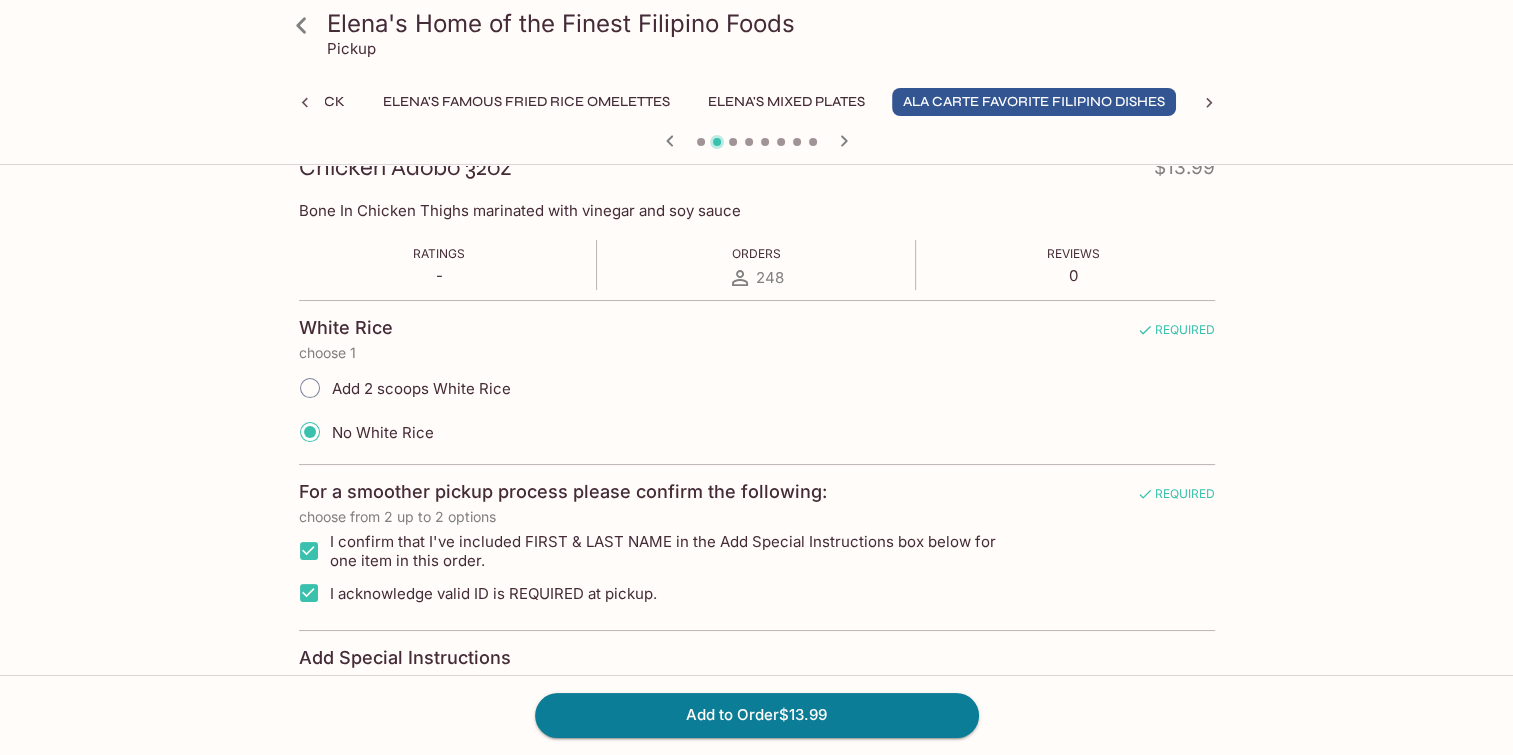 scroll, scrollTop: 500, scrollLeft: 0, axis: vertical 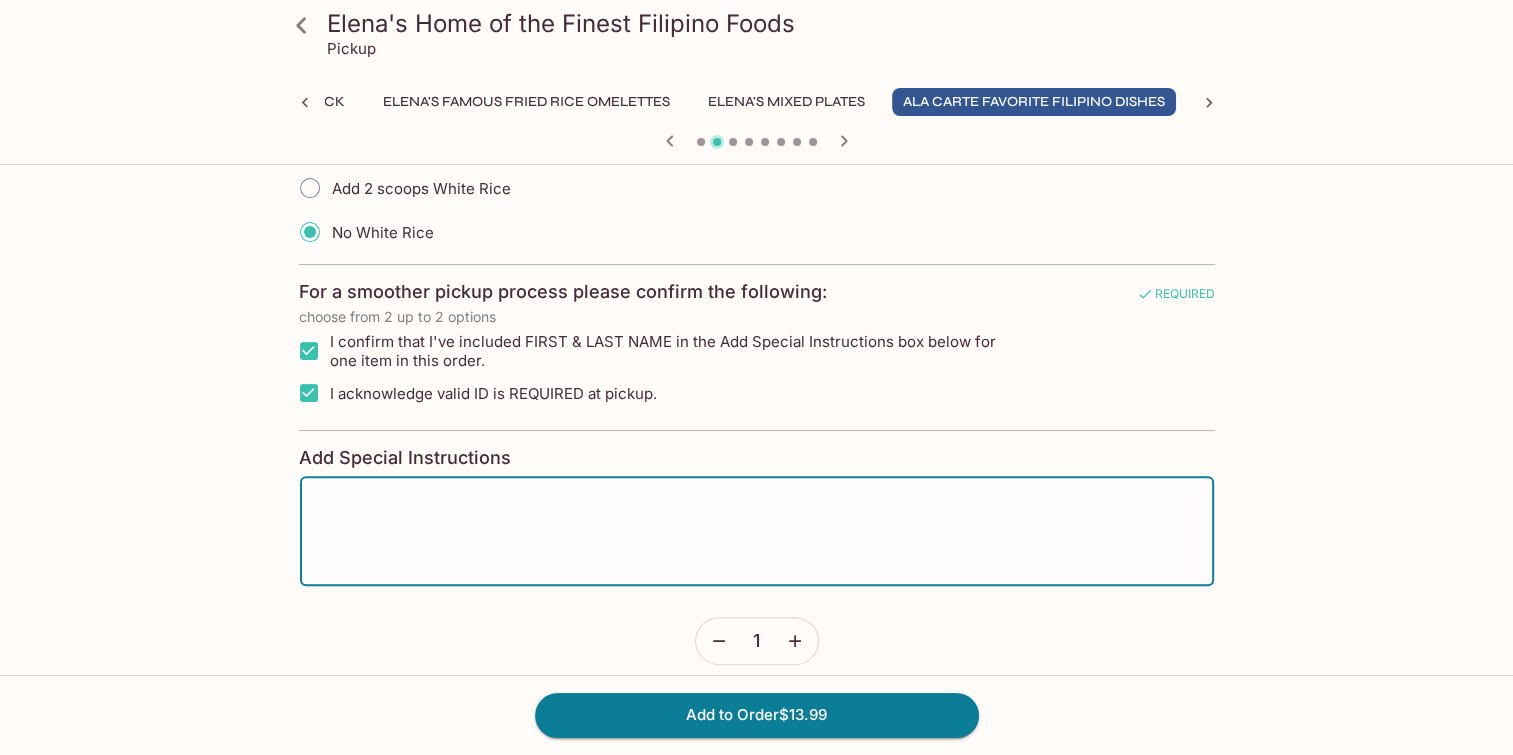 click at bounding box center [757, 531] 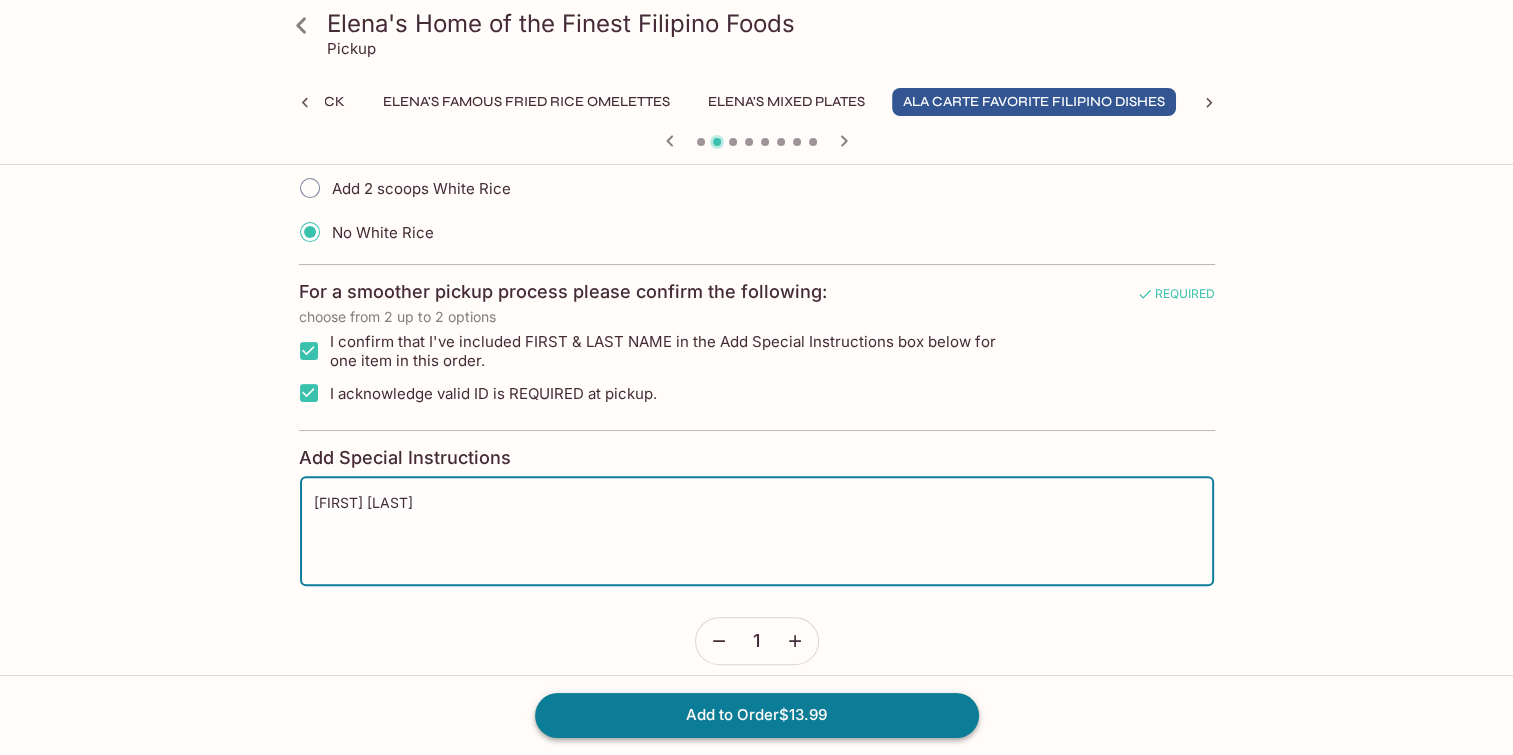 type on "[FIRST] [LAST]" 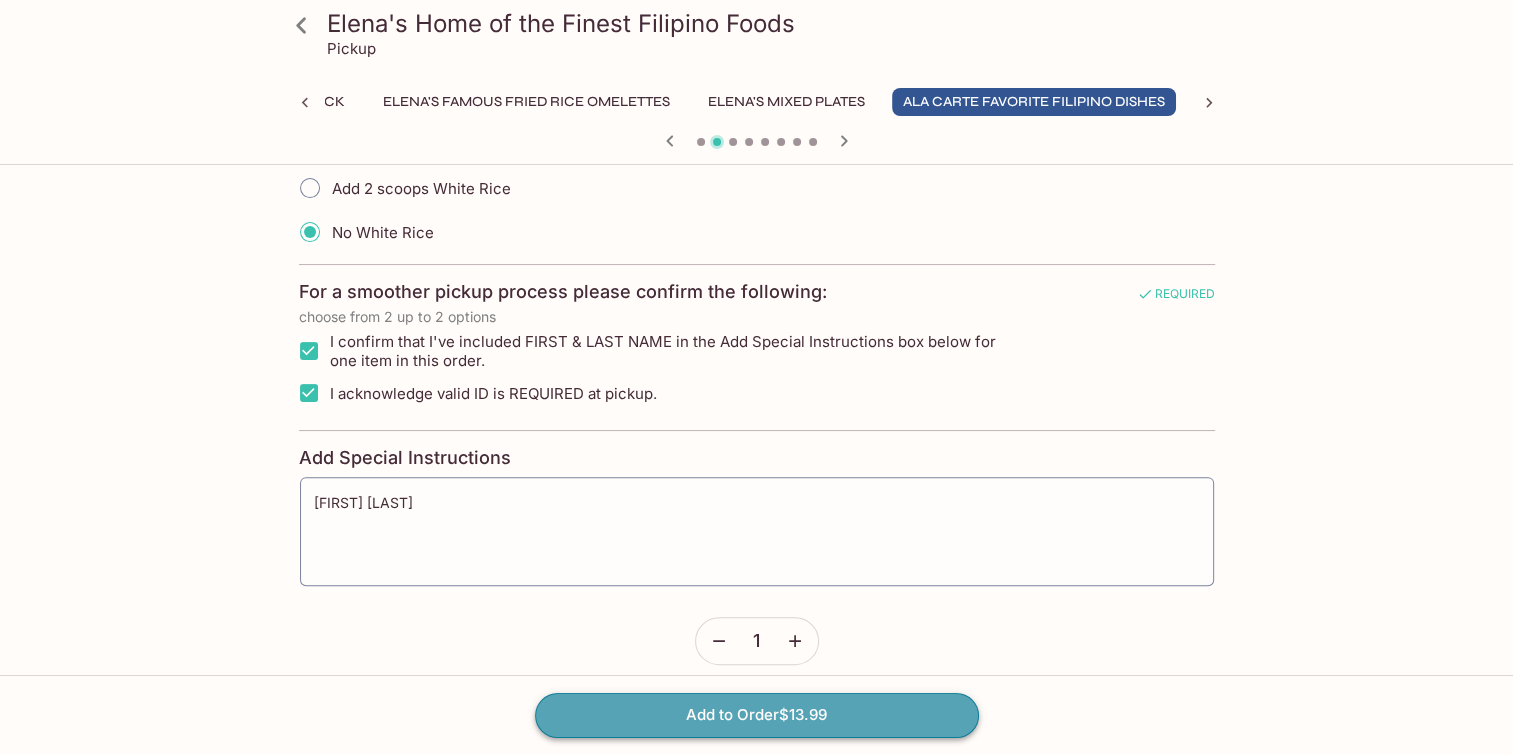 click on "Add to Order  $13.99" at bounding box center (757, 715) 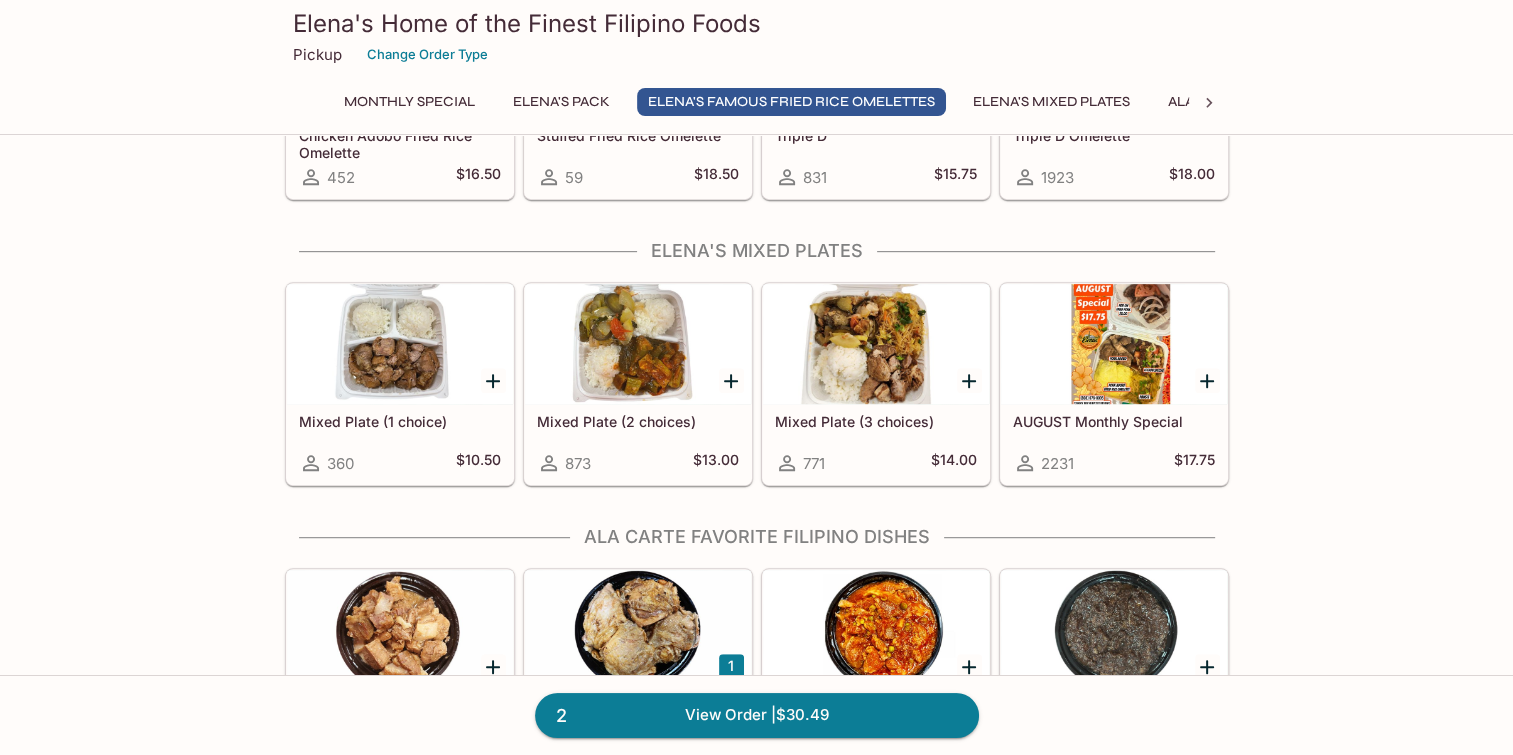 scroll, scrollTop: 1000, scrollLeft: 0, axis: vertical 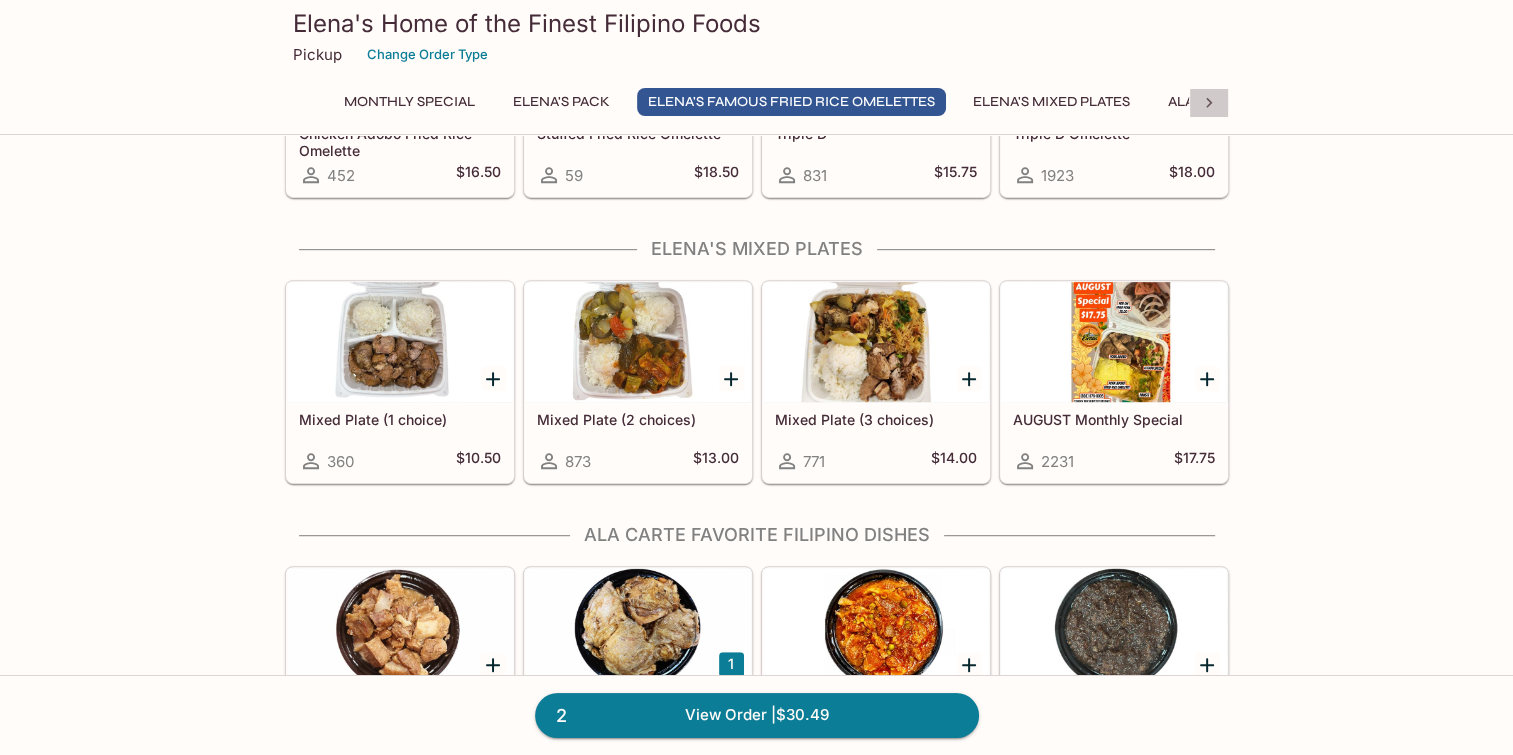 click 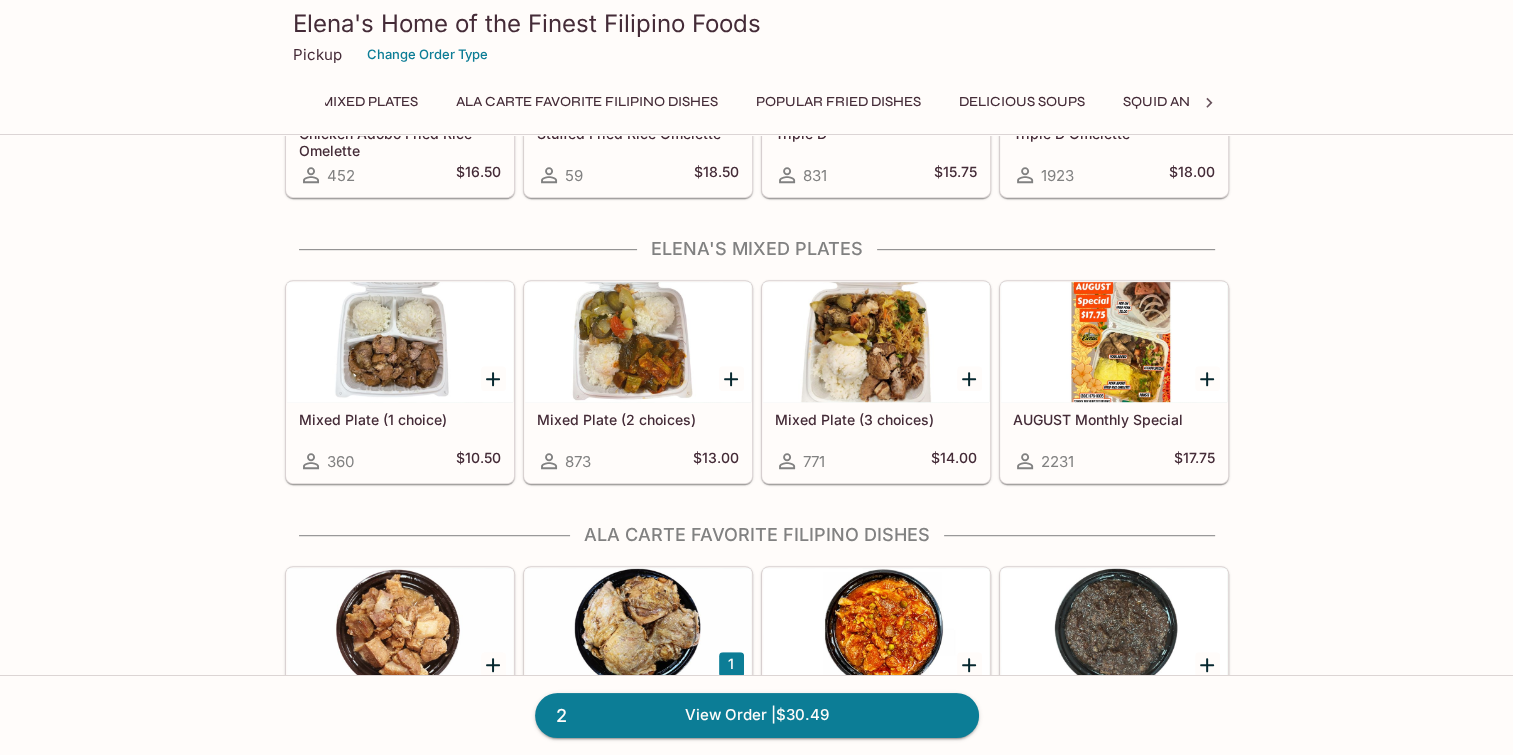 scroll, scrollTop: 0, scrollLeft: 764, axis: horizontal 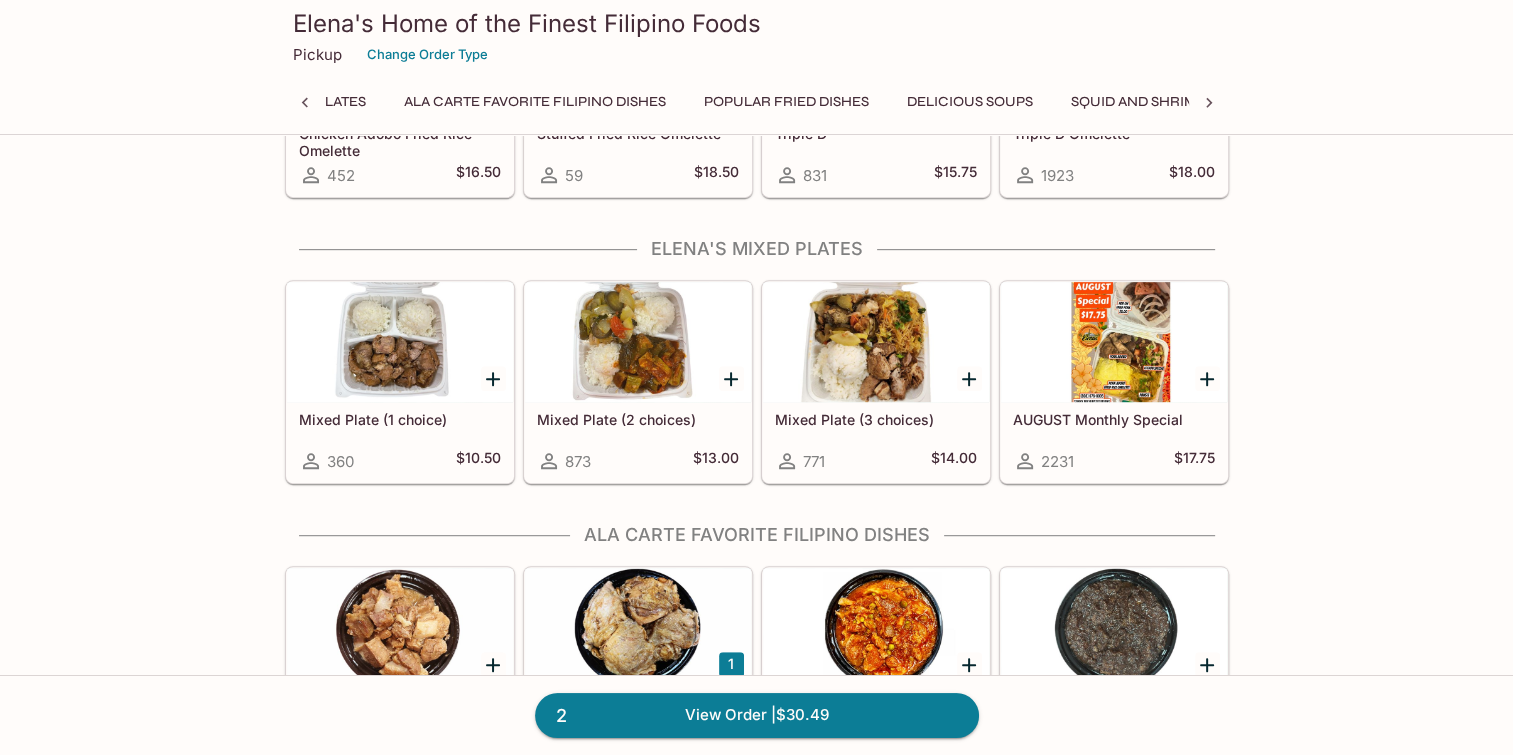 click on "Popular Fried Dishes" at bounding box center (786, 102) 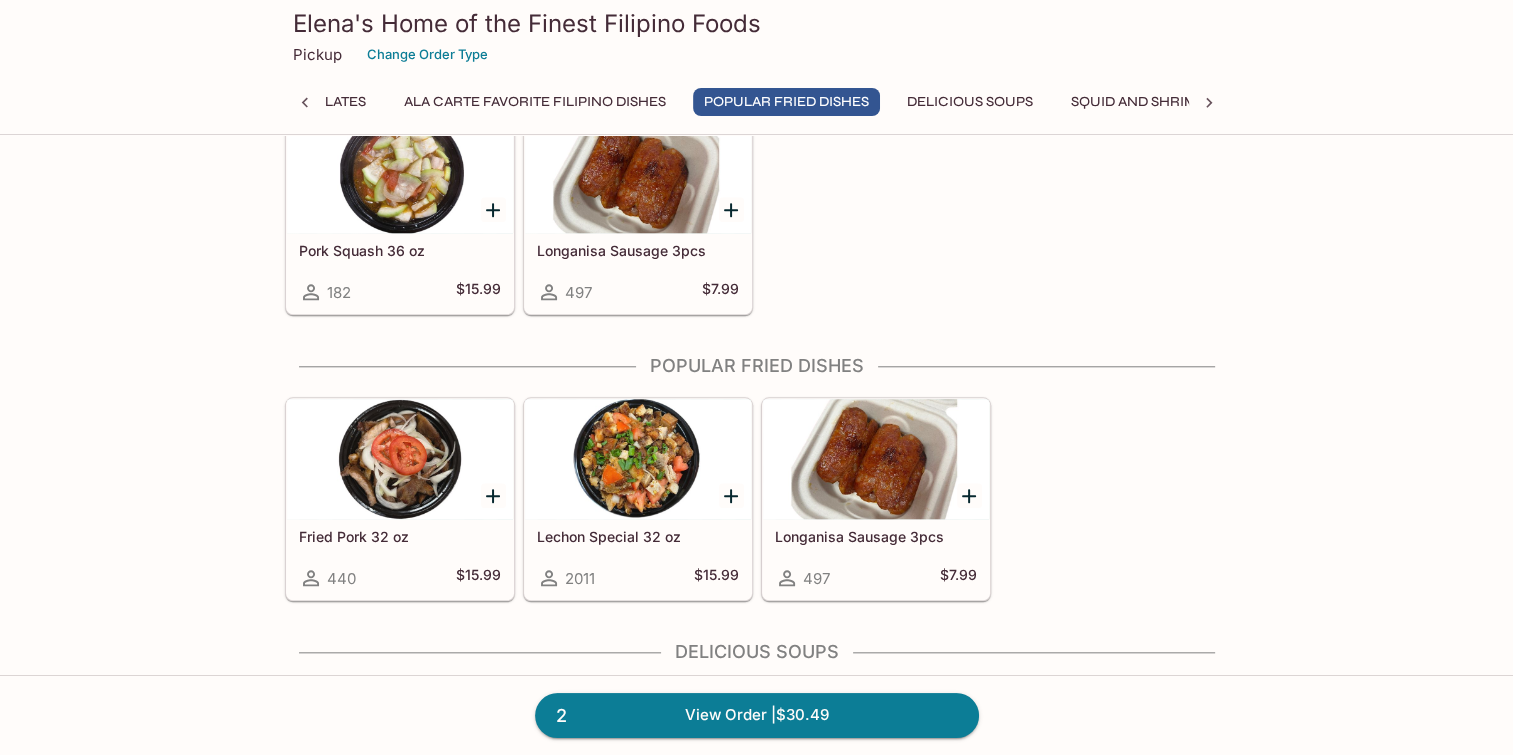 scroll, scrollTop: 2057, scrollLeft: 0, axis: vertical 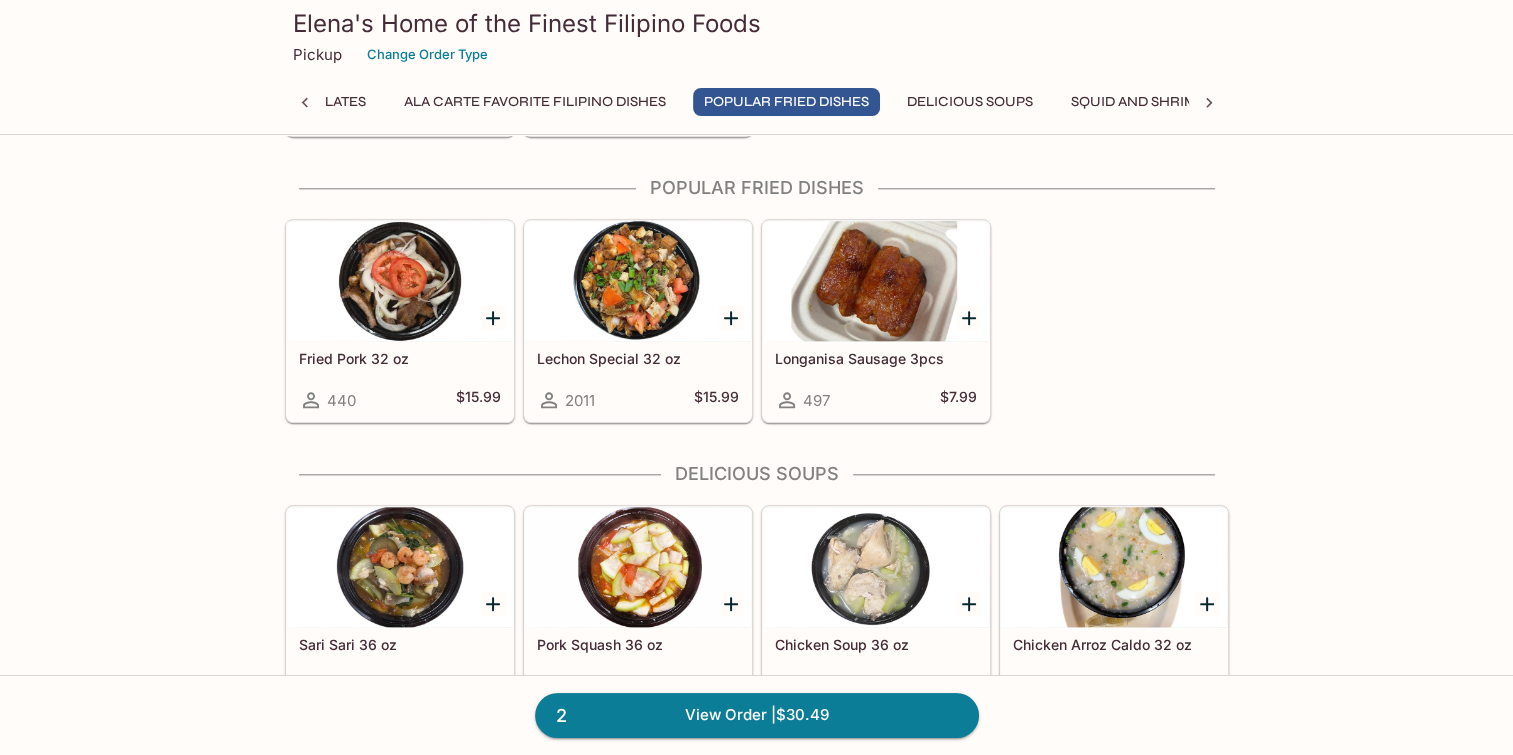 click at bounding box center (638, 281) 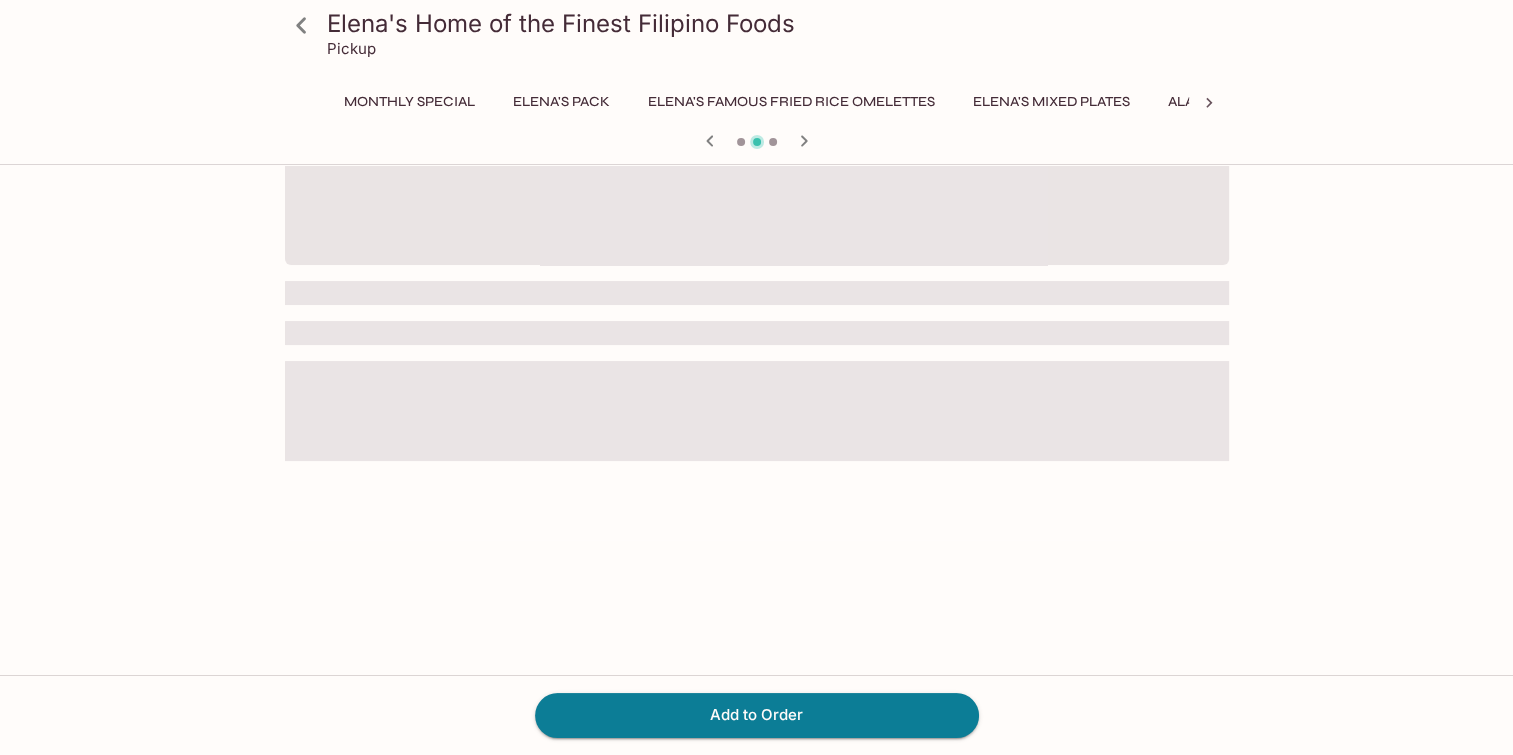 scroll, scrollTop: 0, scrollLeft: 0, axis: both 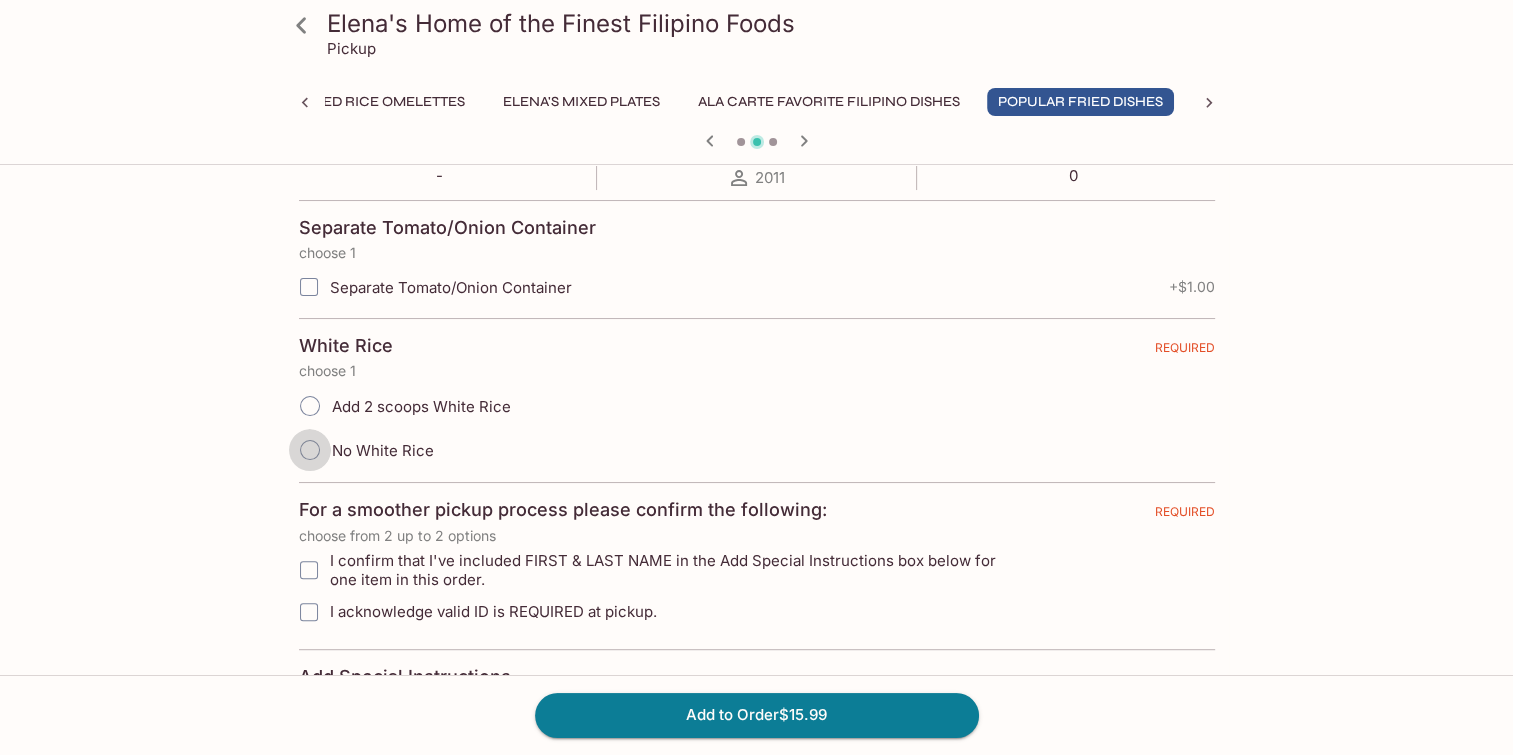 click on "No White Rice" at bounding box center (310, 450) 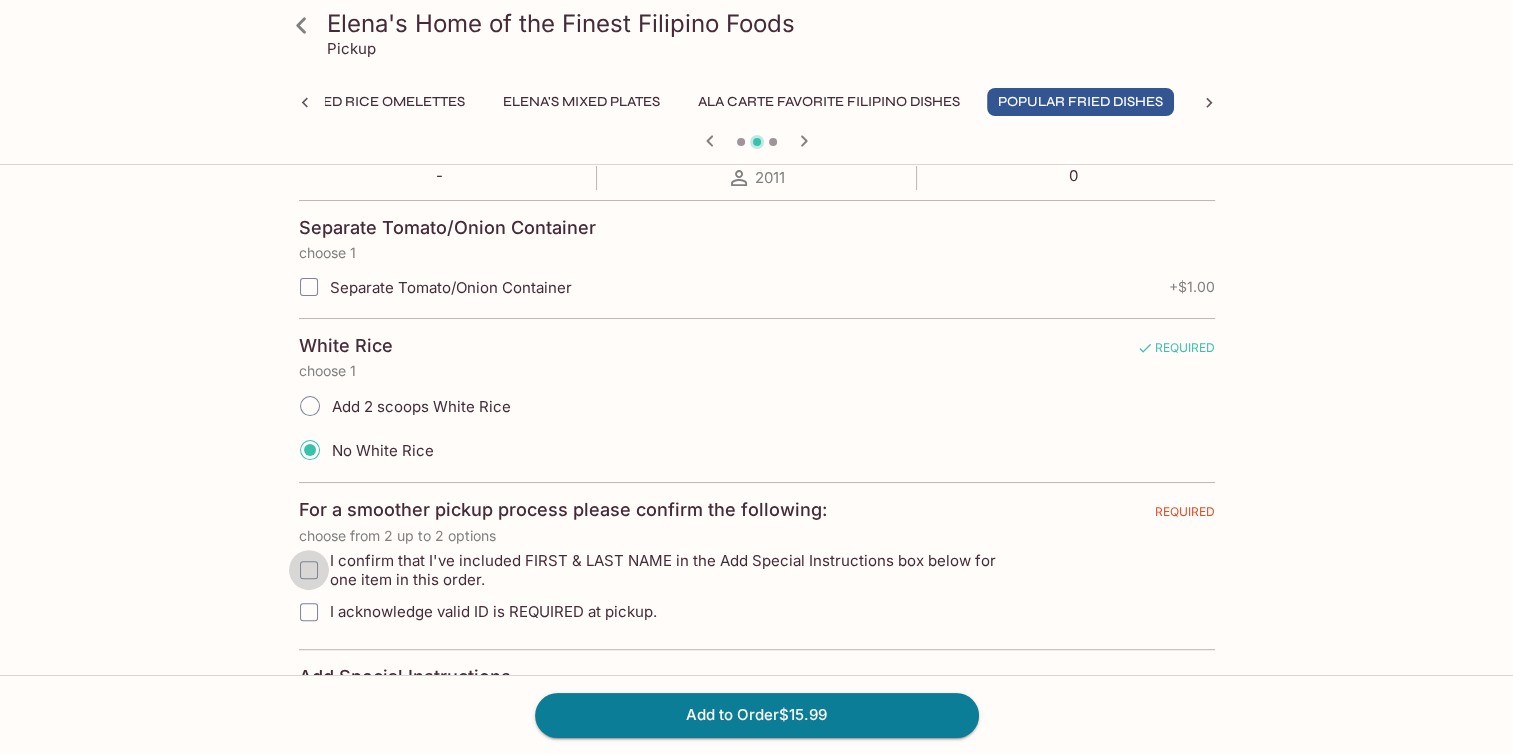 drag, startPoint x: 304, startPoint y: 568, endPoint x: 308, endPoint y: 587, distance: 19.416489 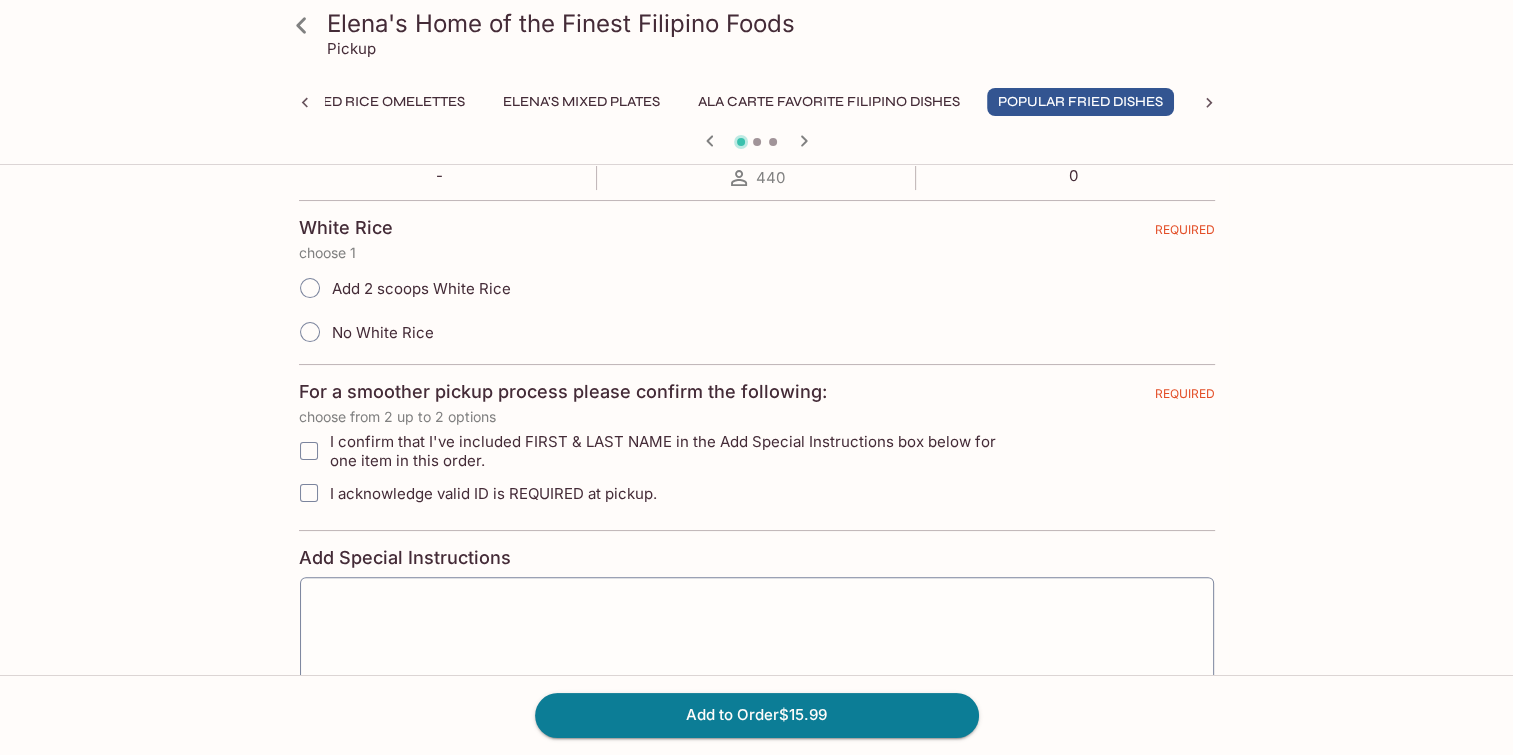 click on "I confirm that I've included FIRST & LAST NAME in the Add Special Instructions box below for one item in this order." at bounding box center (309, 451) 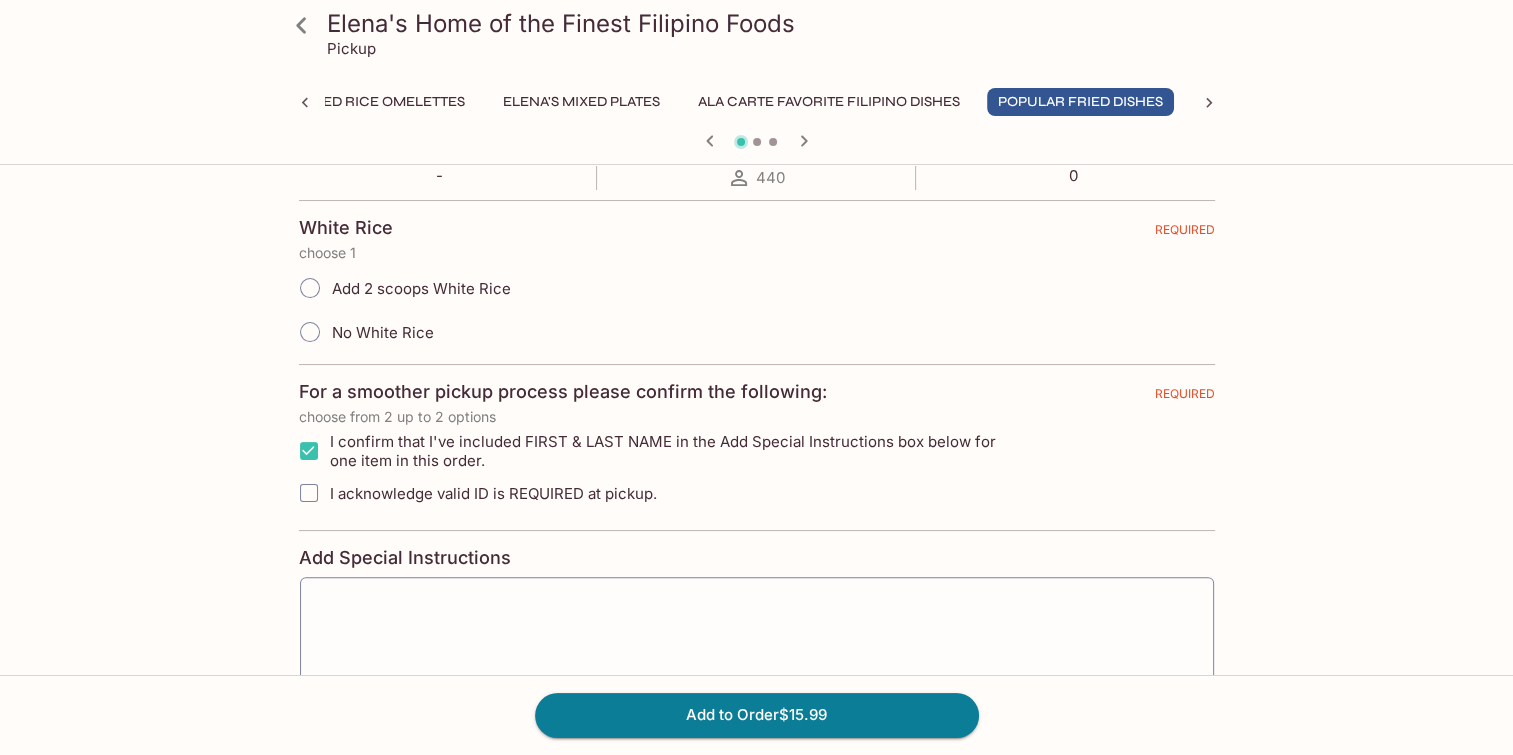 click on "I acknowledge valid ID is REQUIRED at pickup." at bounding box center [309, 493] 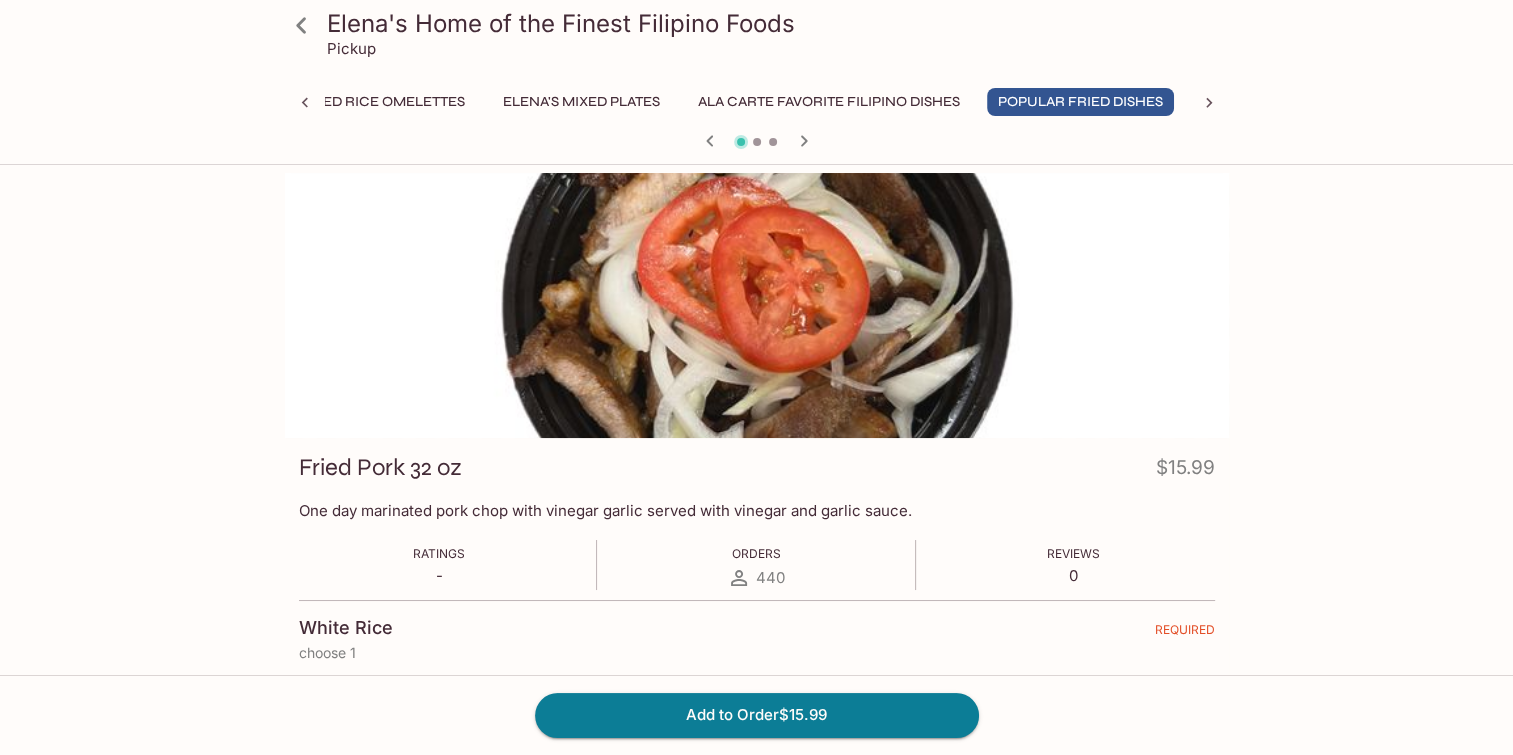 scroll, scrollTop: 200, scrollLeft: 0, axis: vertical 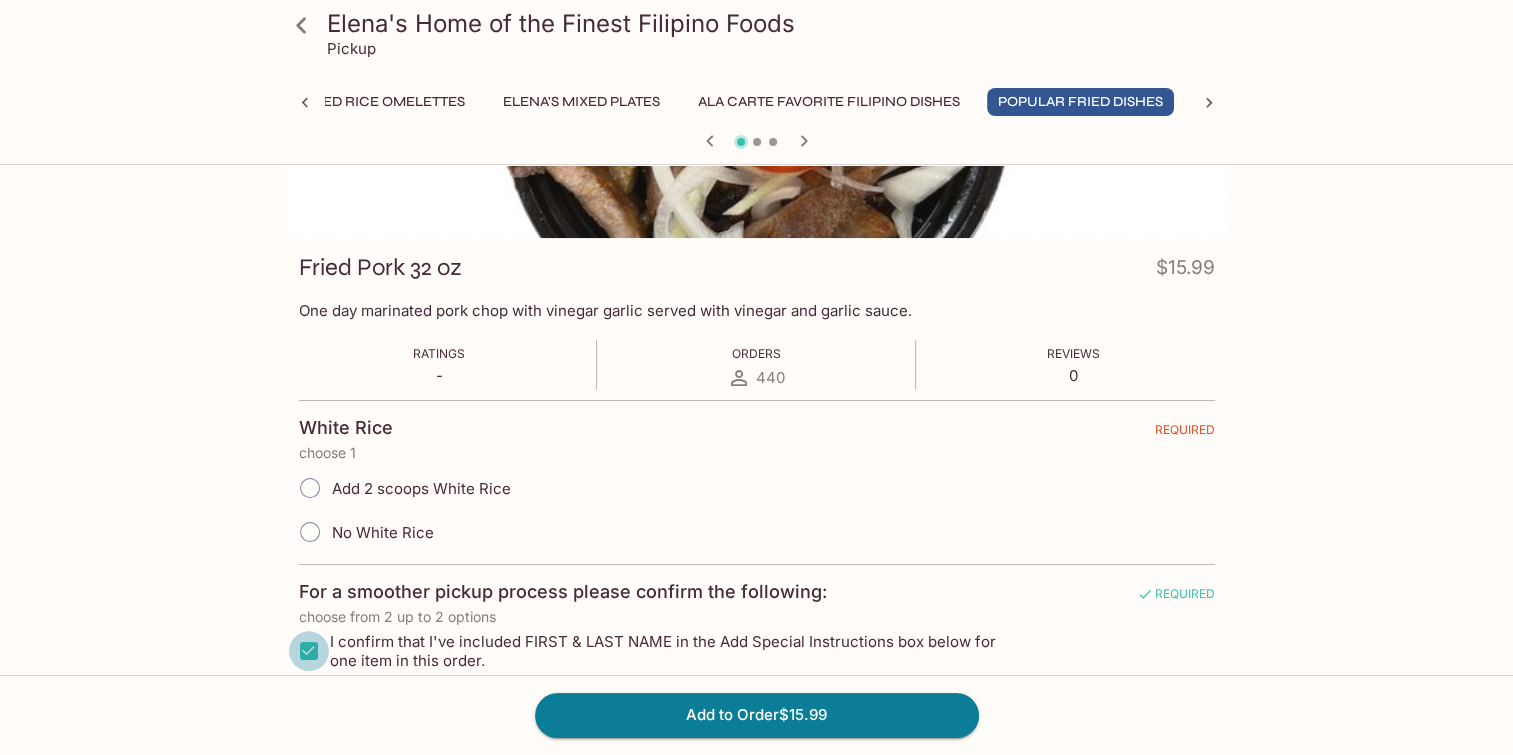 click on "I confirm that I've included FIRST & LAST NAME in the Add Special Instructions box below for one item in this order." at bounding box center (309, 651) 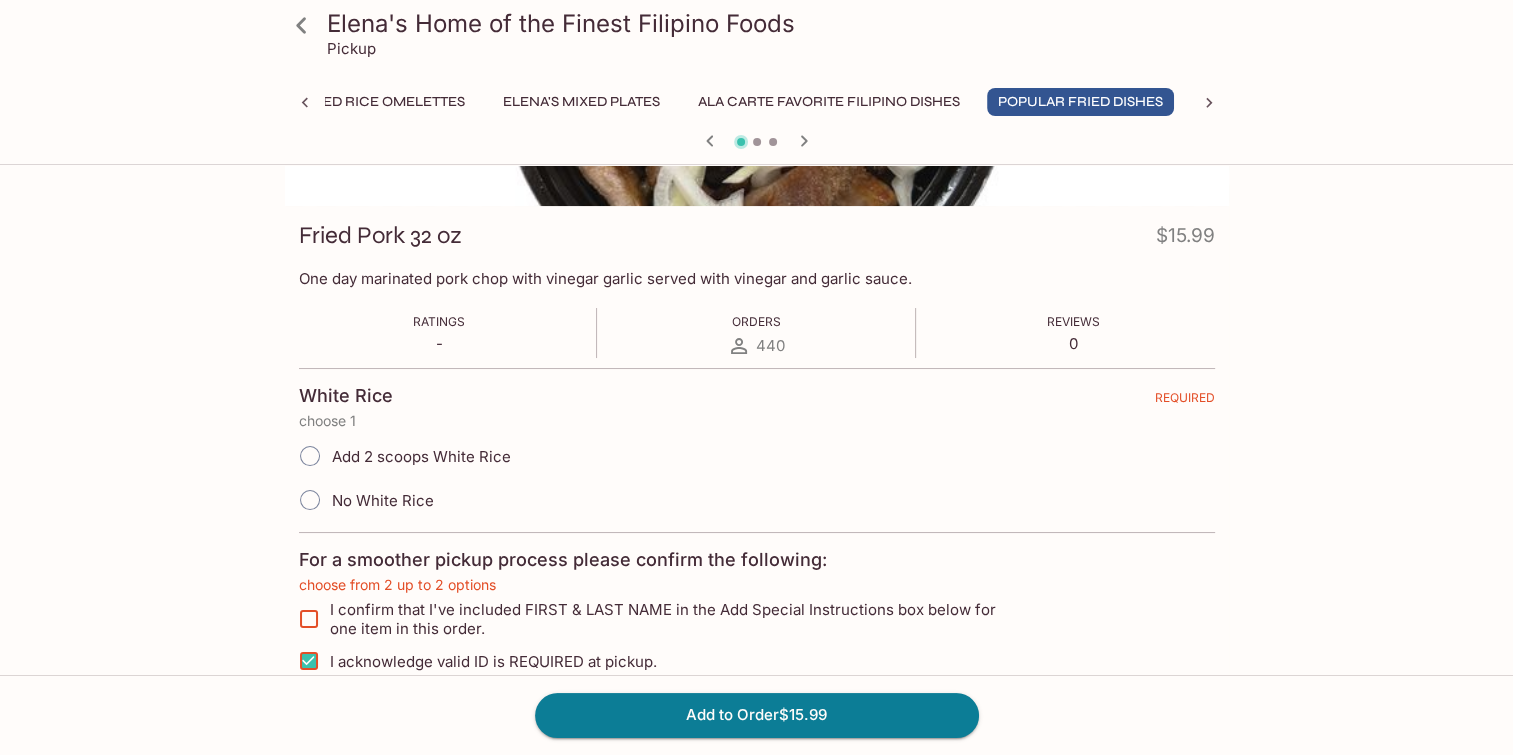scroll, scrollTop: 500, scrollLeft: 0, axis: vertical 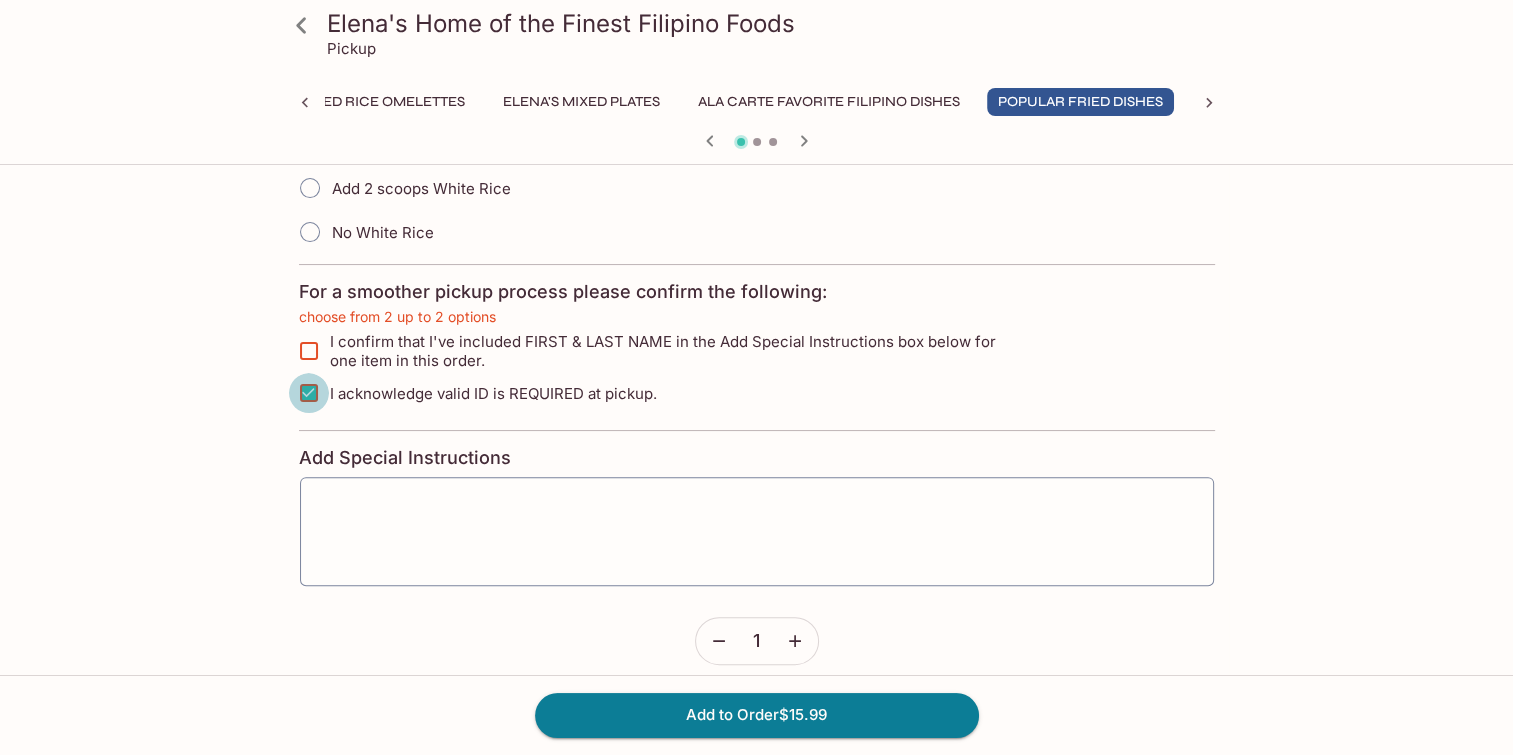 click on "I acknowledge valid ID is REQUIRED at pickup." at bounding box center [309, 393] 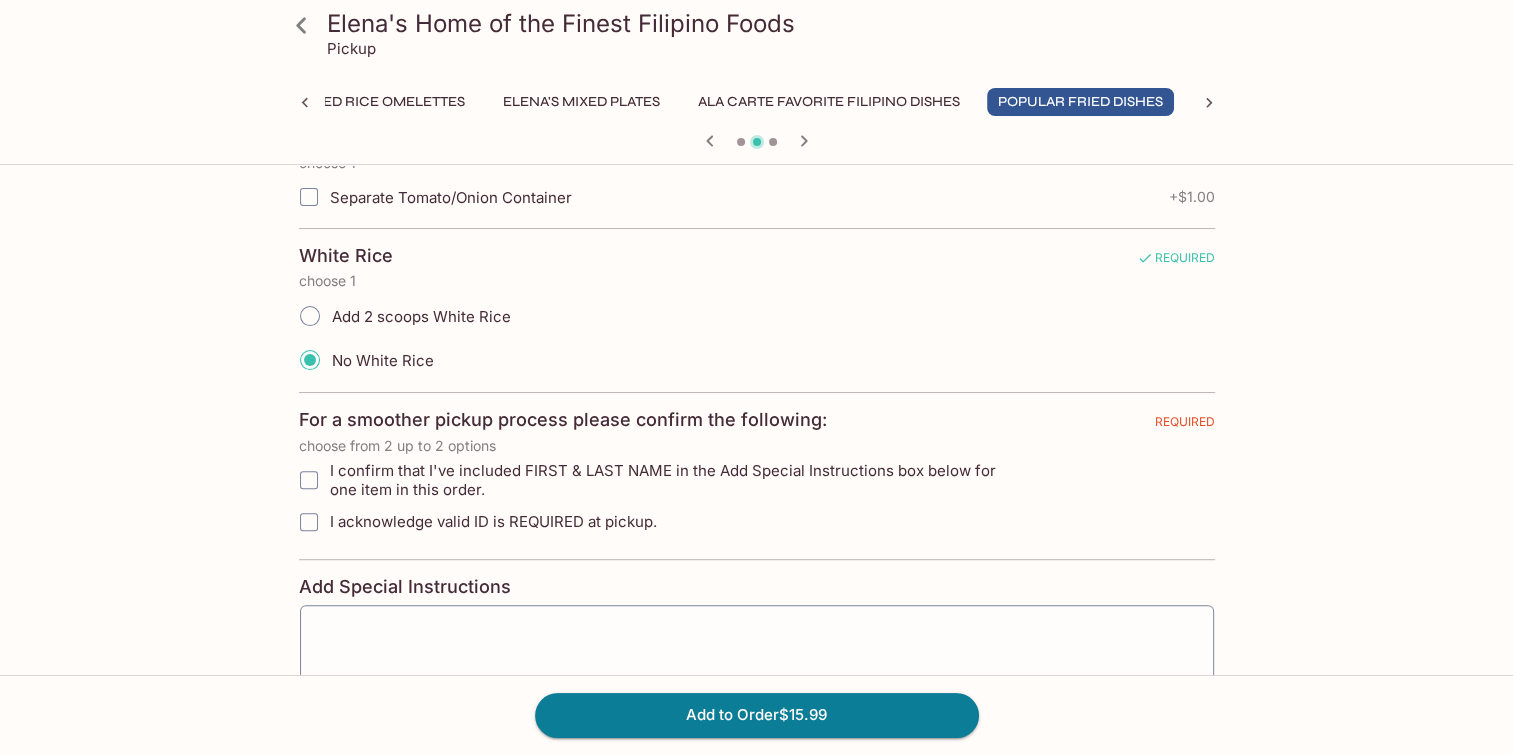 scroll, scrollTop: 500, scrollLeft: 0, axis: vertical 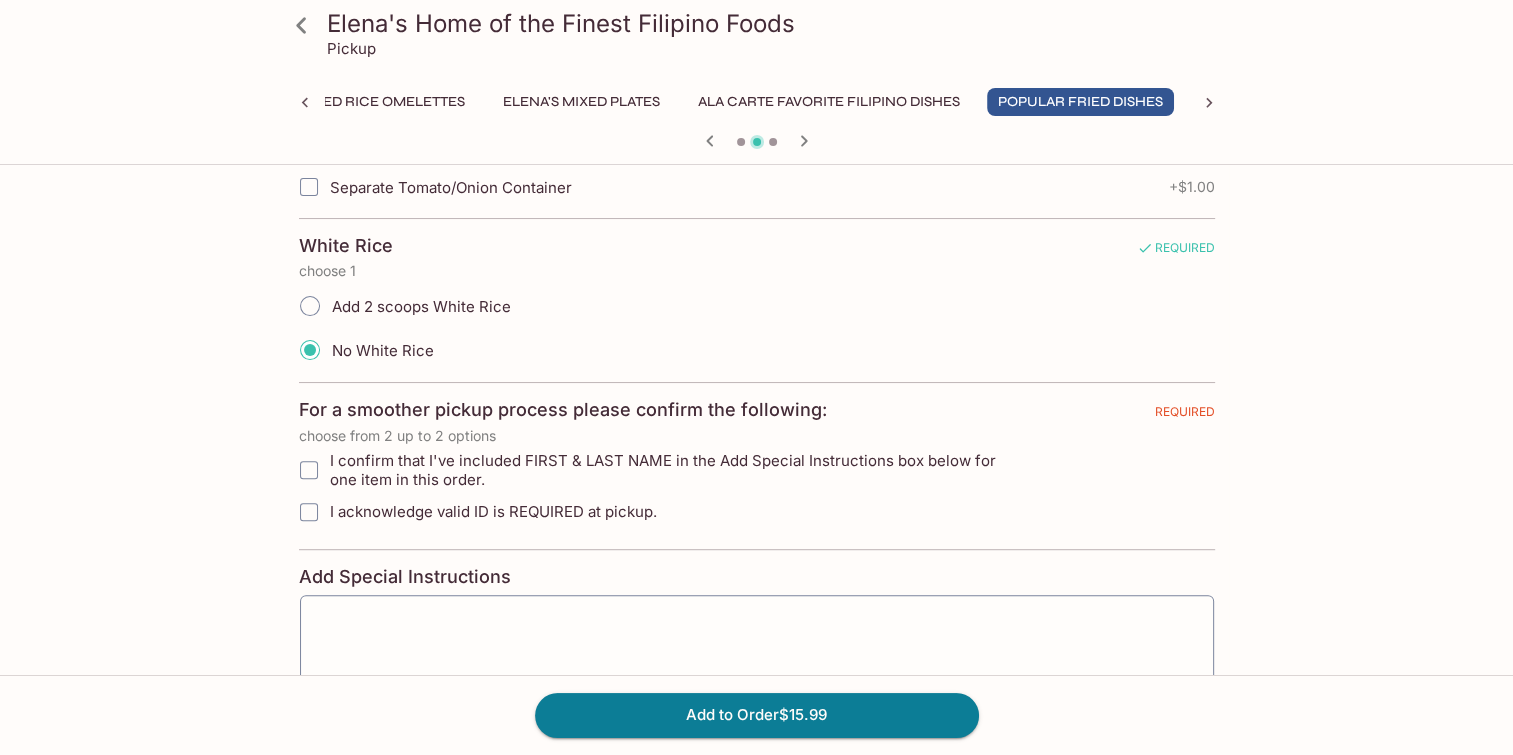 click on "I confirm that I've included FIRST & LAST NAME in the Add Special Instructions box below for one item in this order." at bounding box center [309, 470] 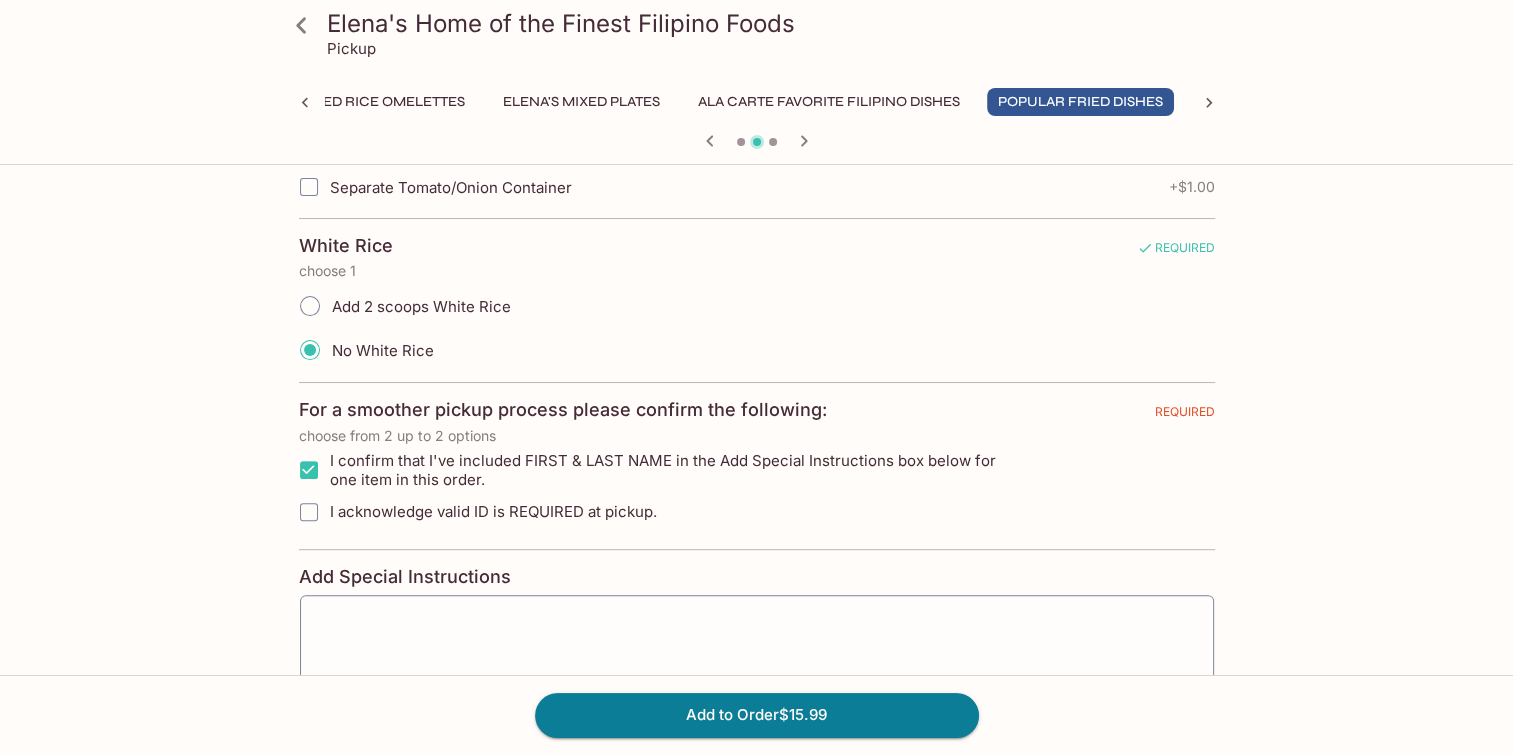 click on "I acknowledge valid ID is REQUIRED at pickup." at bounding box center [309, 512] 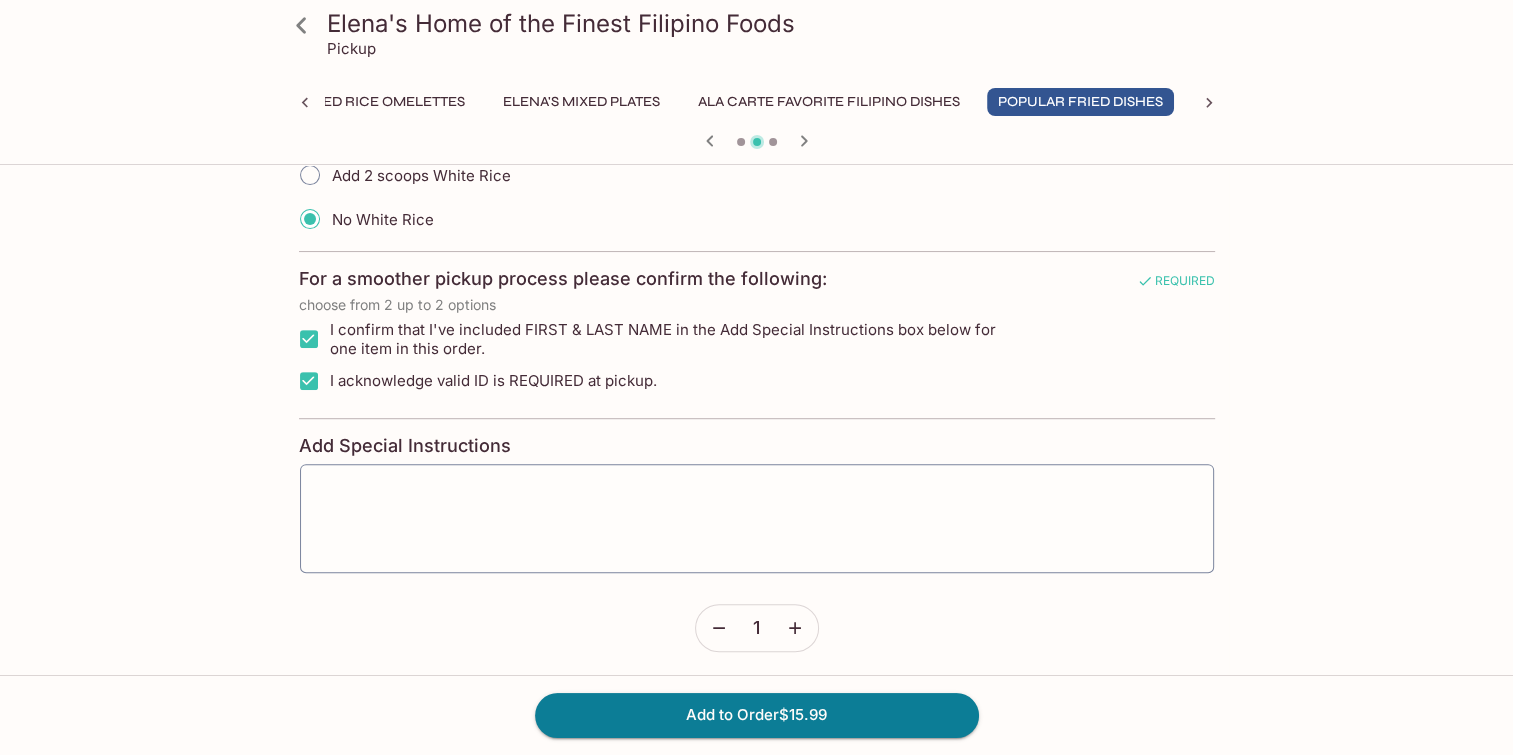scroll, scrollTop: 633, scrollLeft: 0, axis: vertical 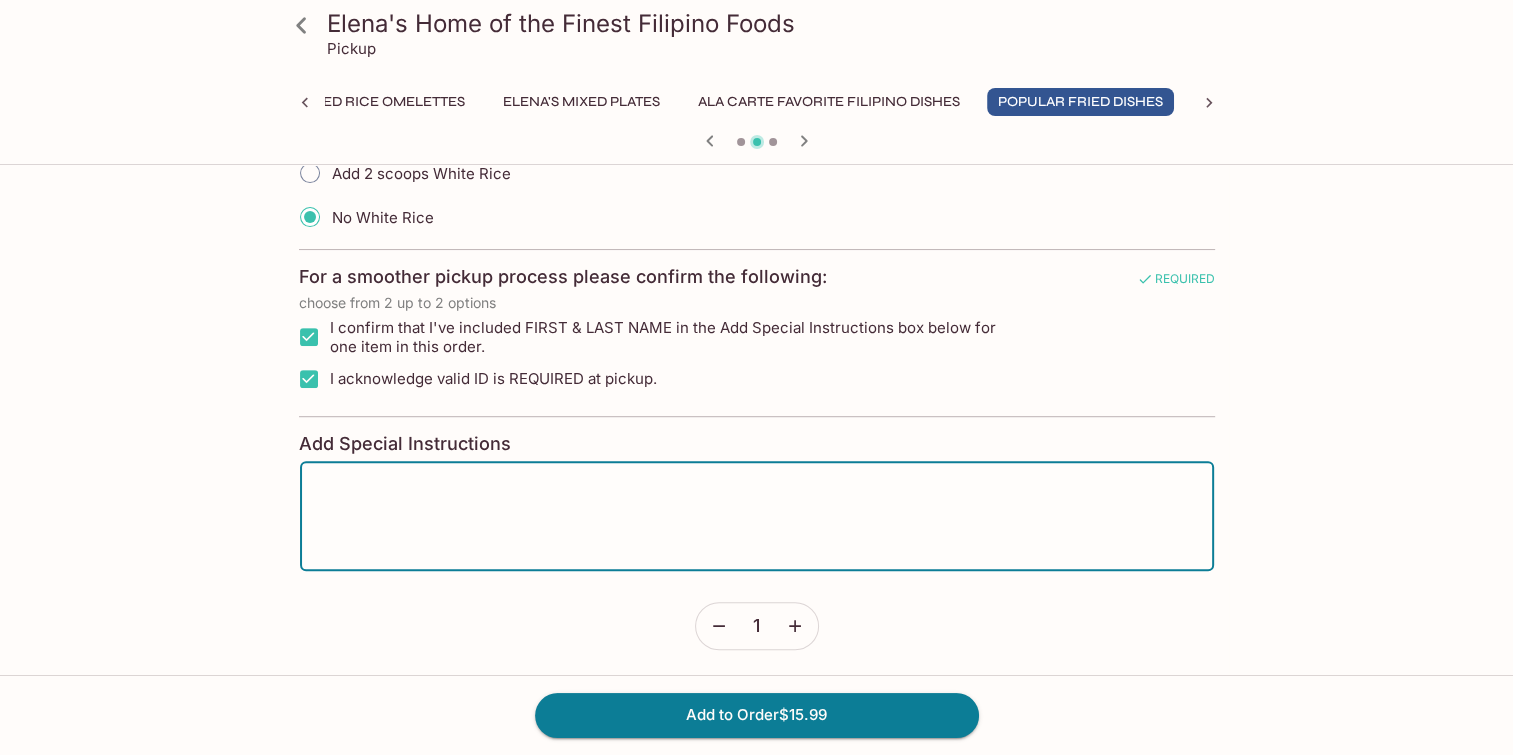 click at bounding box center (757, 516) 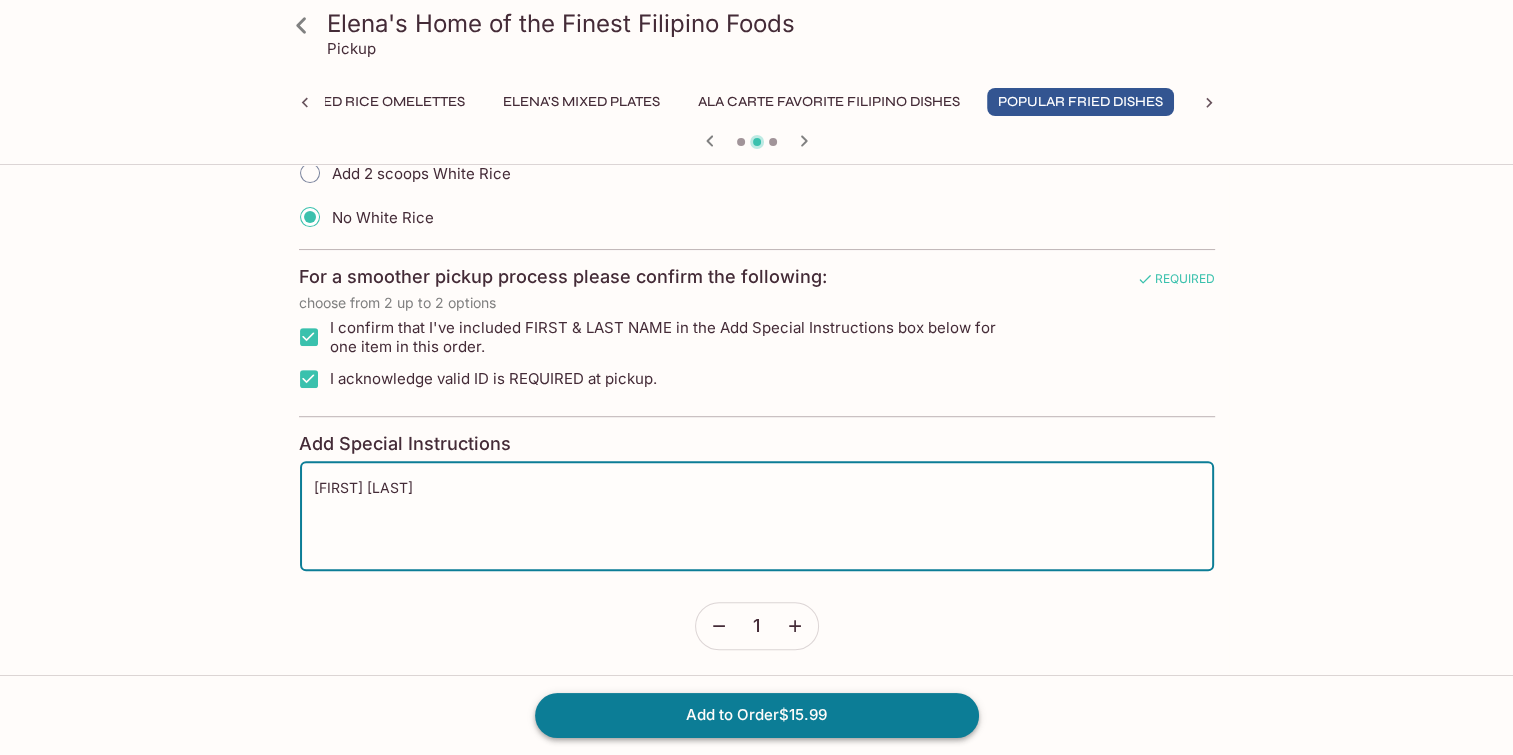 type on "[FIRST] [LAST]" 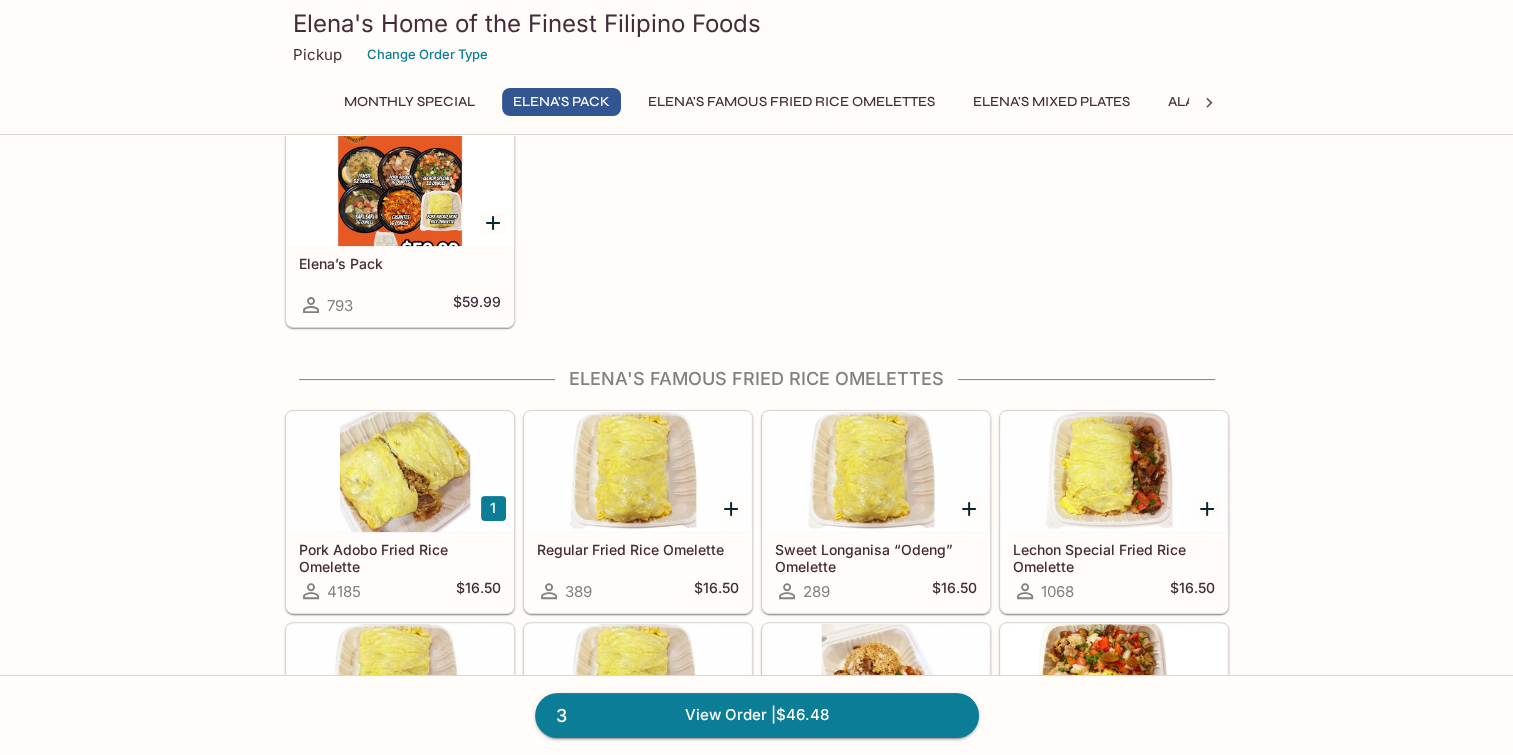 scroll, scrollTop: 600, scrollLeft: 0, axis: vertical 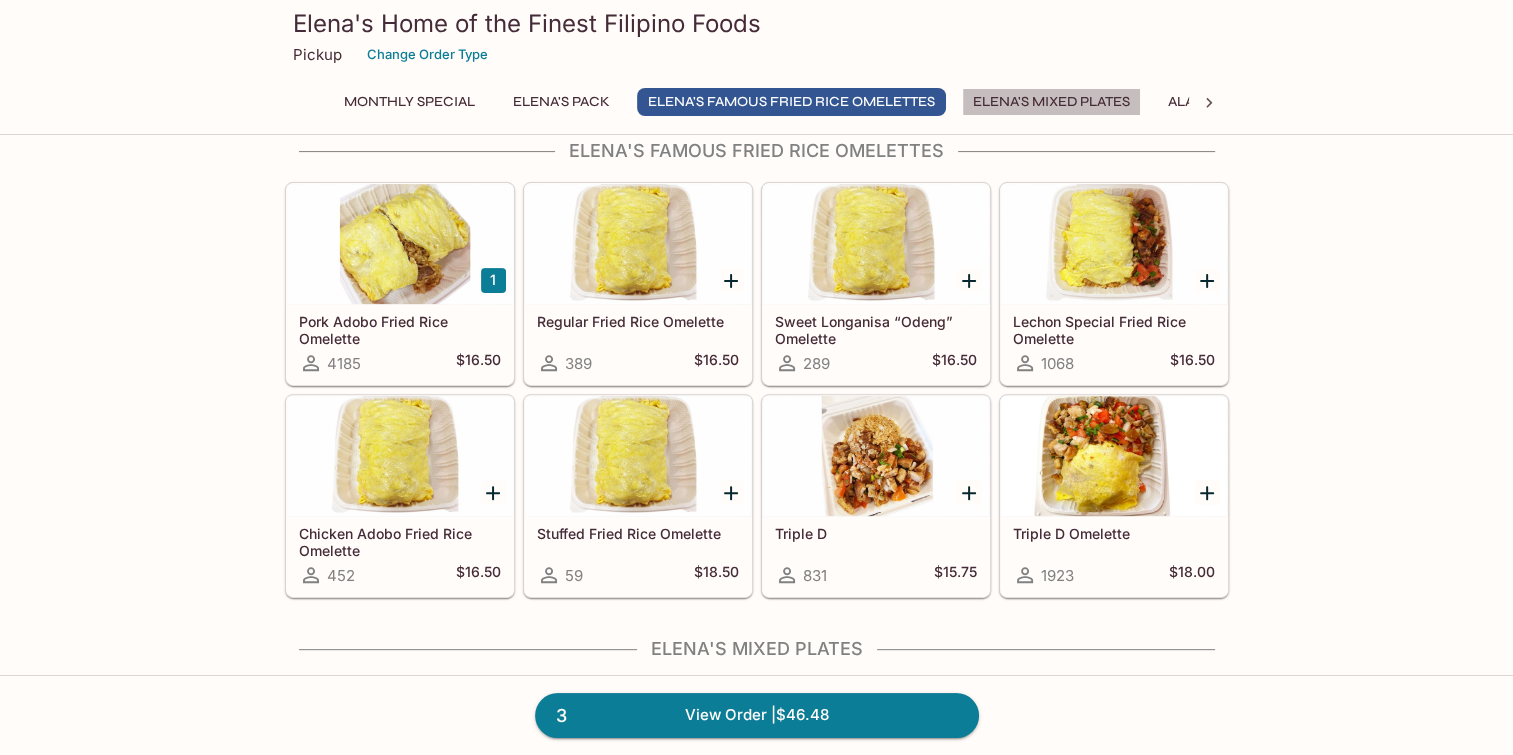 click on "Elena's Mixed Plates" at bounding box center (1051, 102) 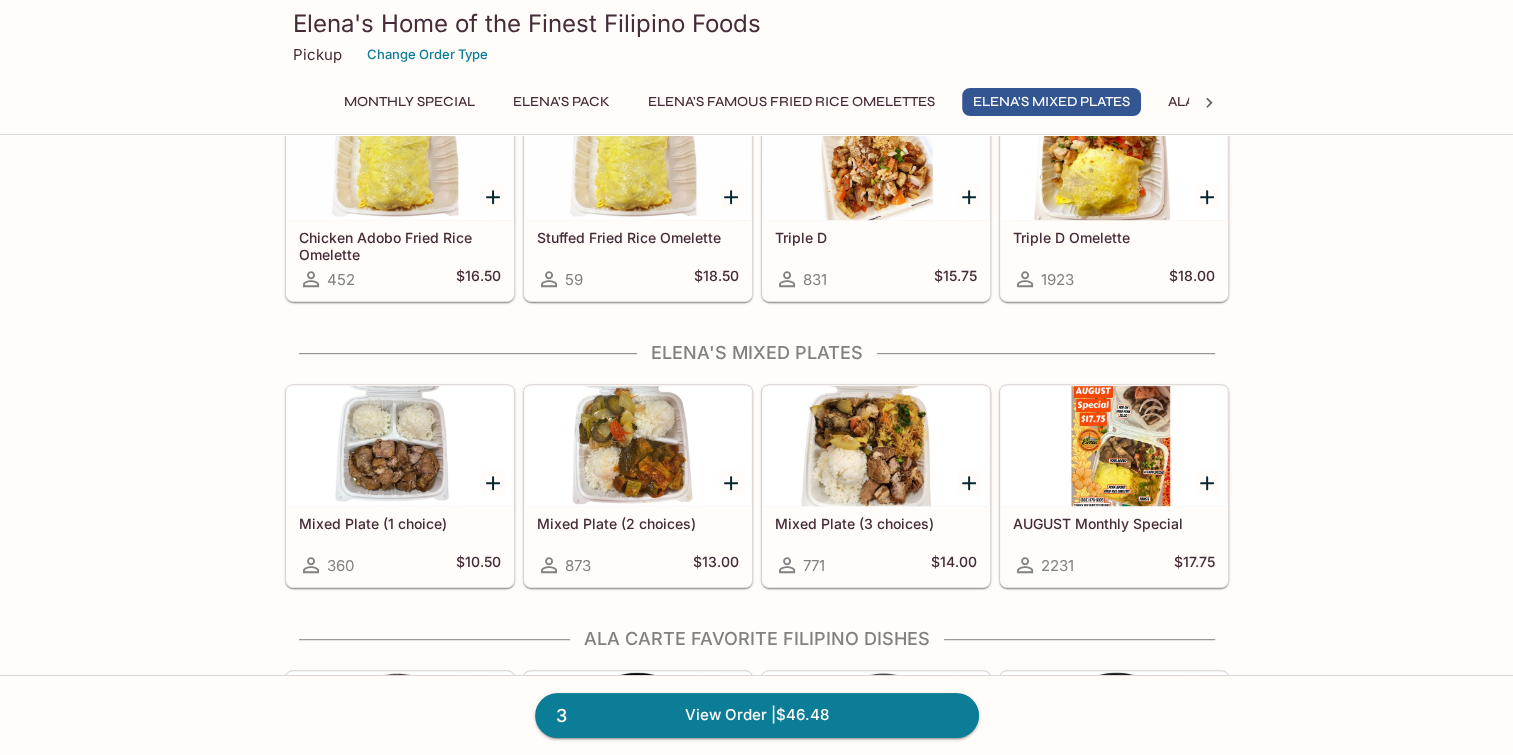 scroll, scrollTop: 1064, scrollLeft: 0, axis: vertical 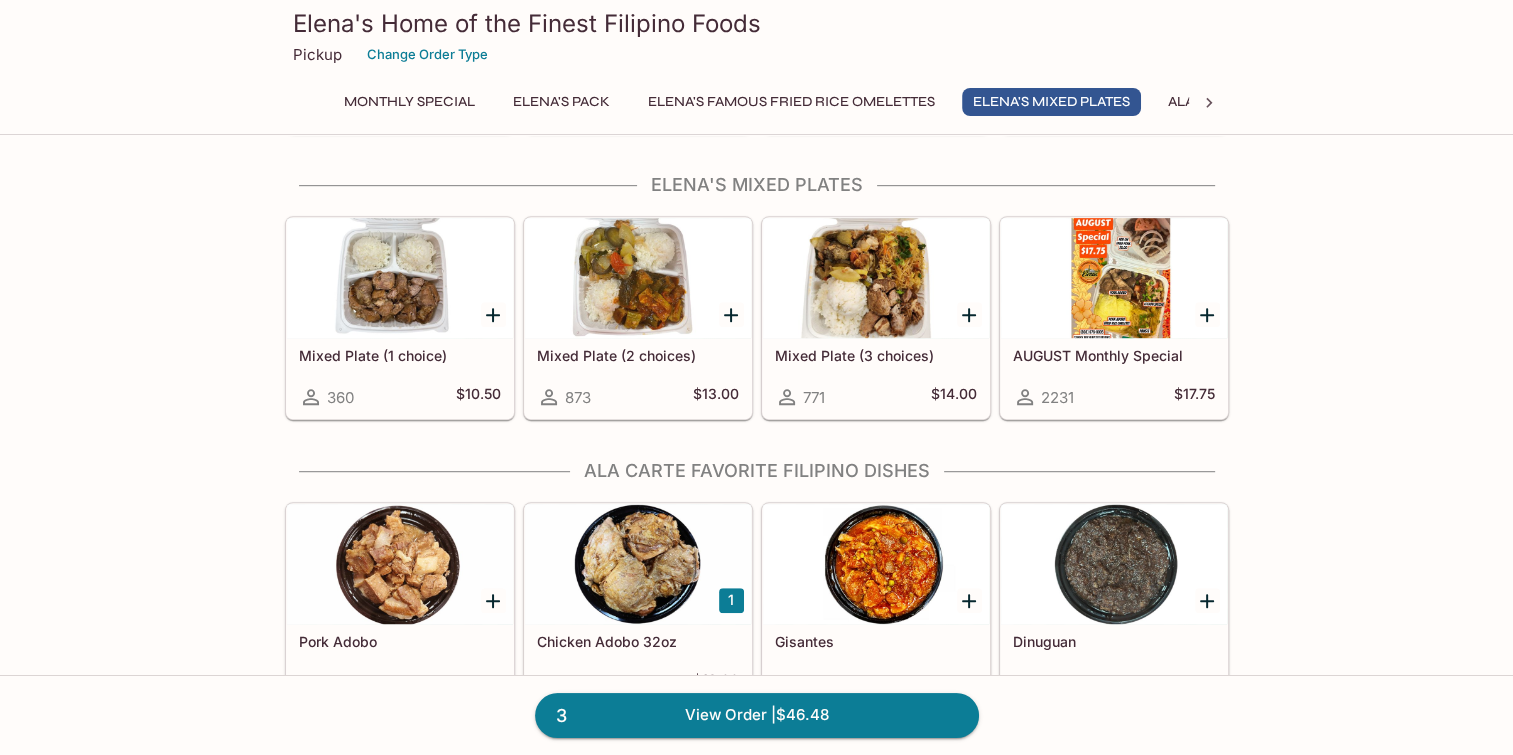 click at bounding box center (876, 278) 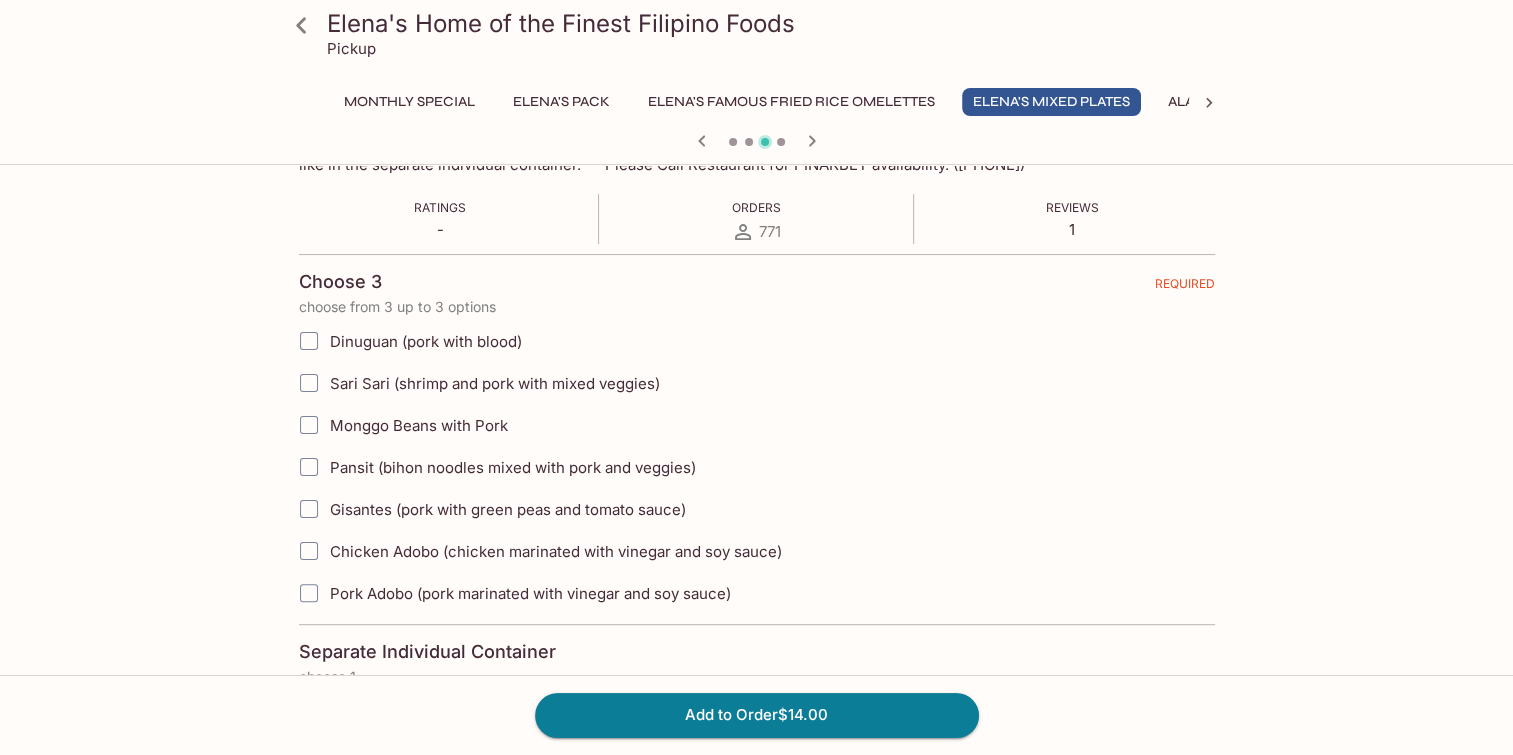 scroll, scrollTop: 400, scrollLeft: 0, axis: vertical 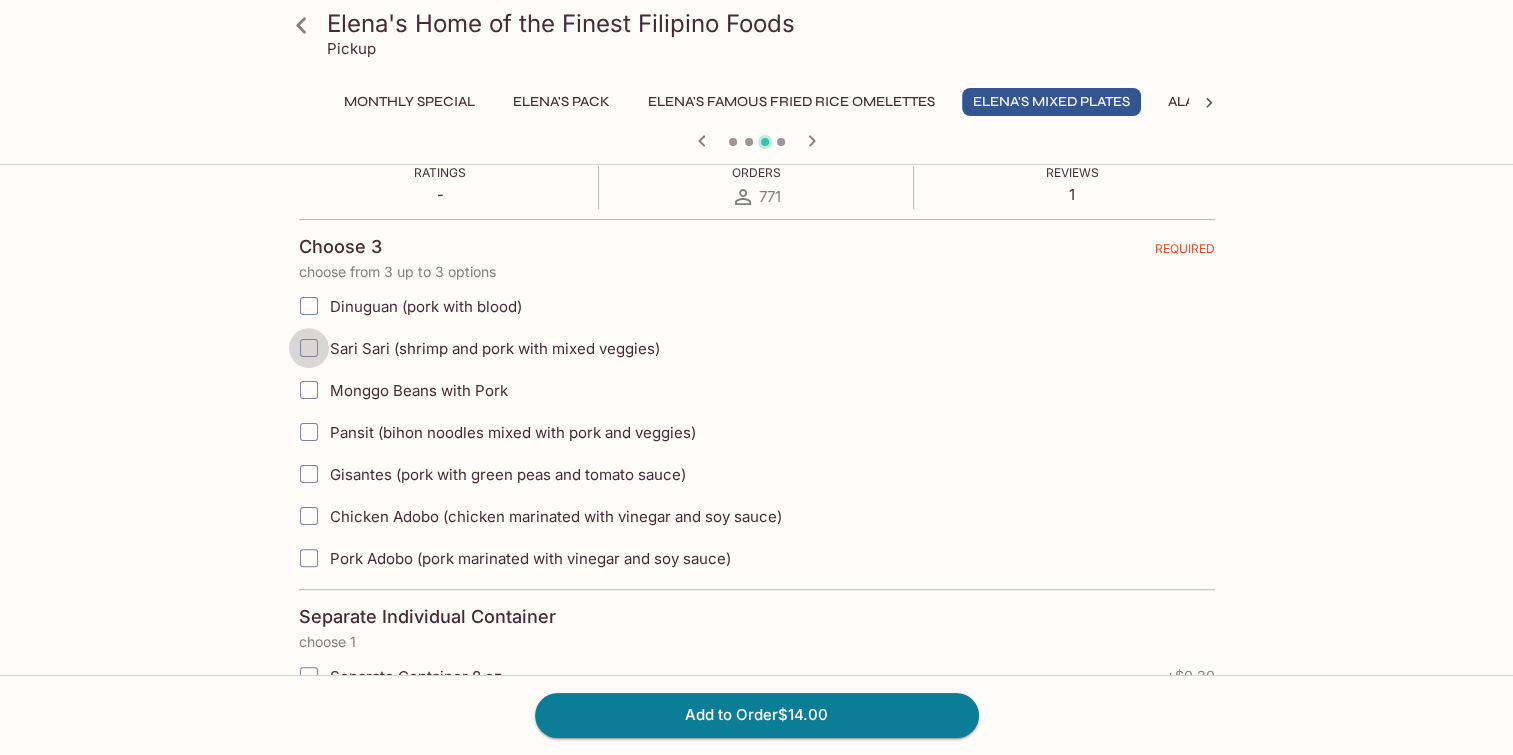 click on "Sari Sari (shrimp and pork with mixed veggies)" at bounding box center (309, 348) 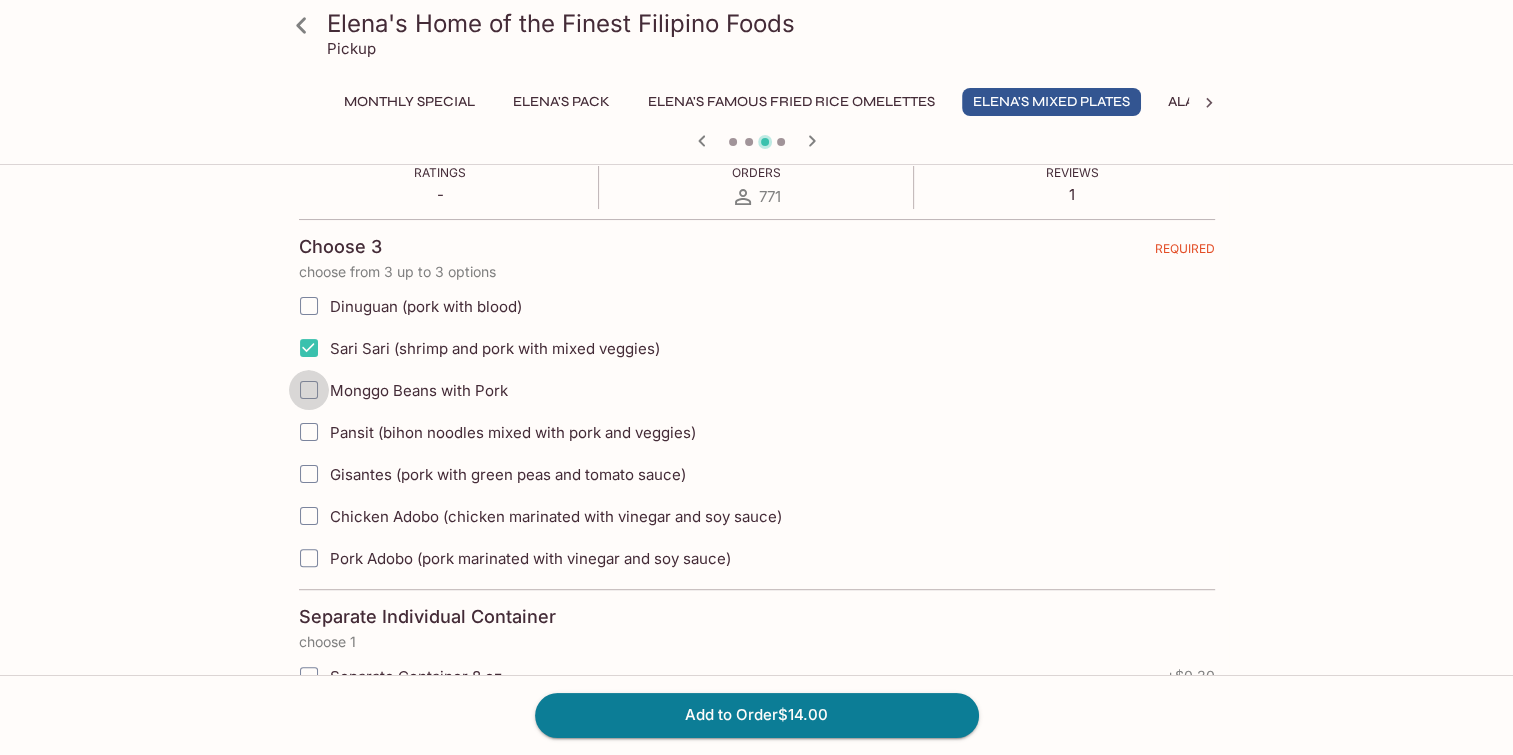 click on "Monggo Beans with Pork" at bounding box center [309, 390] 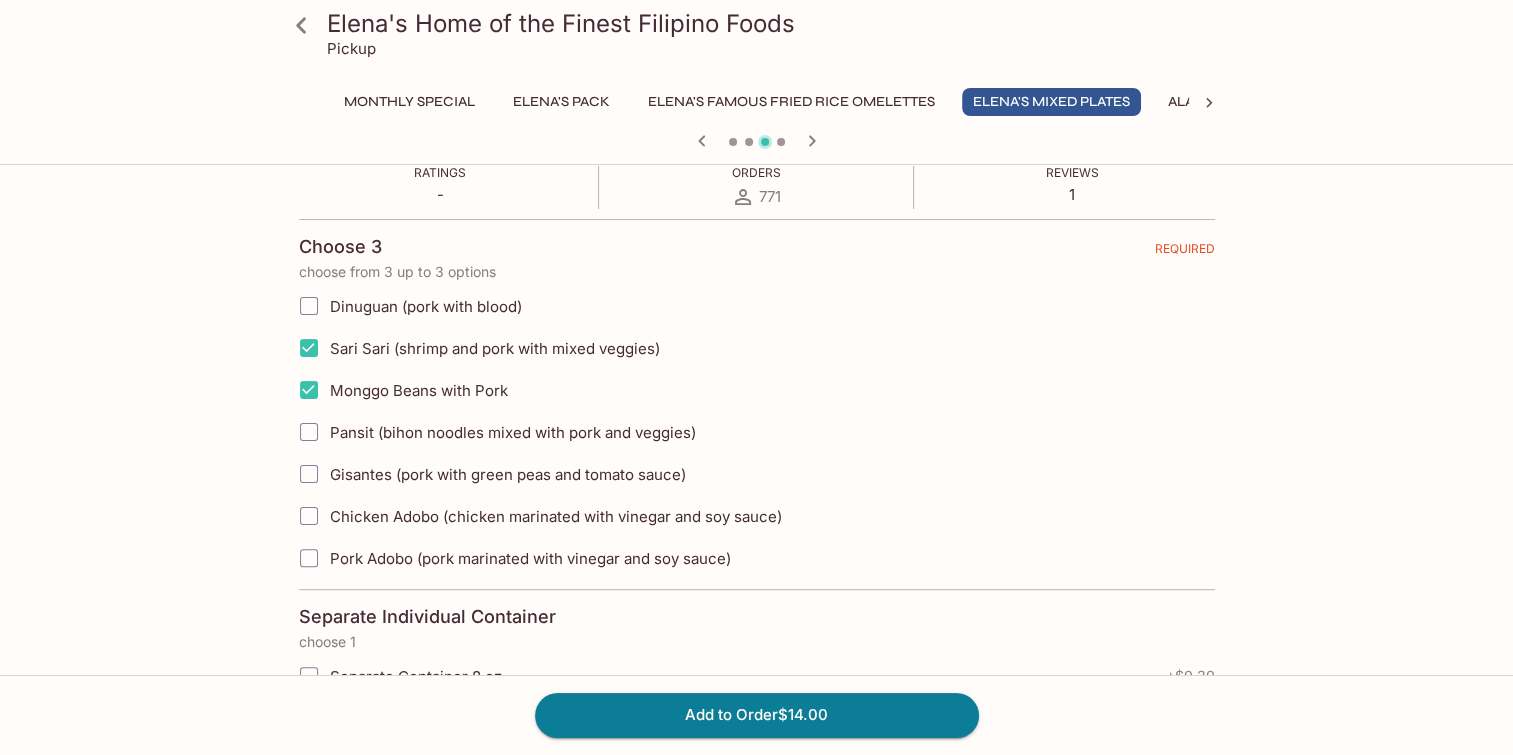 click on "Chicken Adobo (chicken marinated with vinegar and soy sauce)" at bounding box center (309, 516) 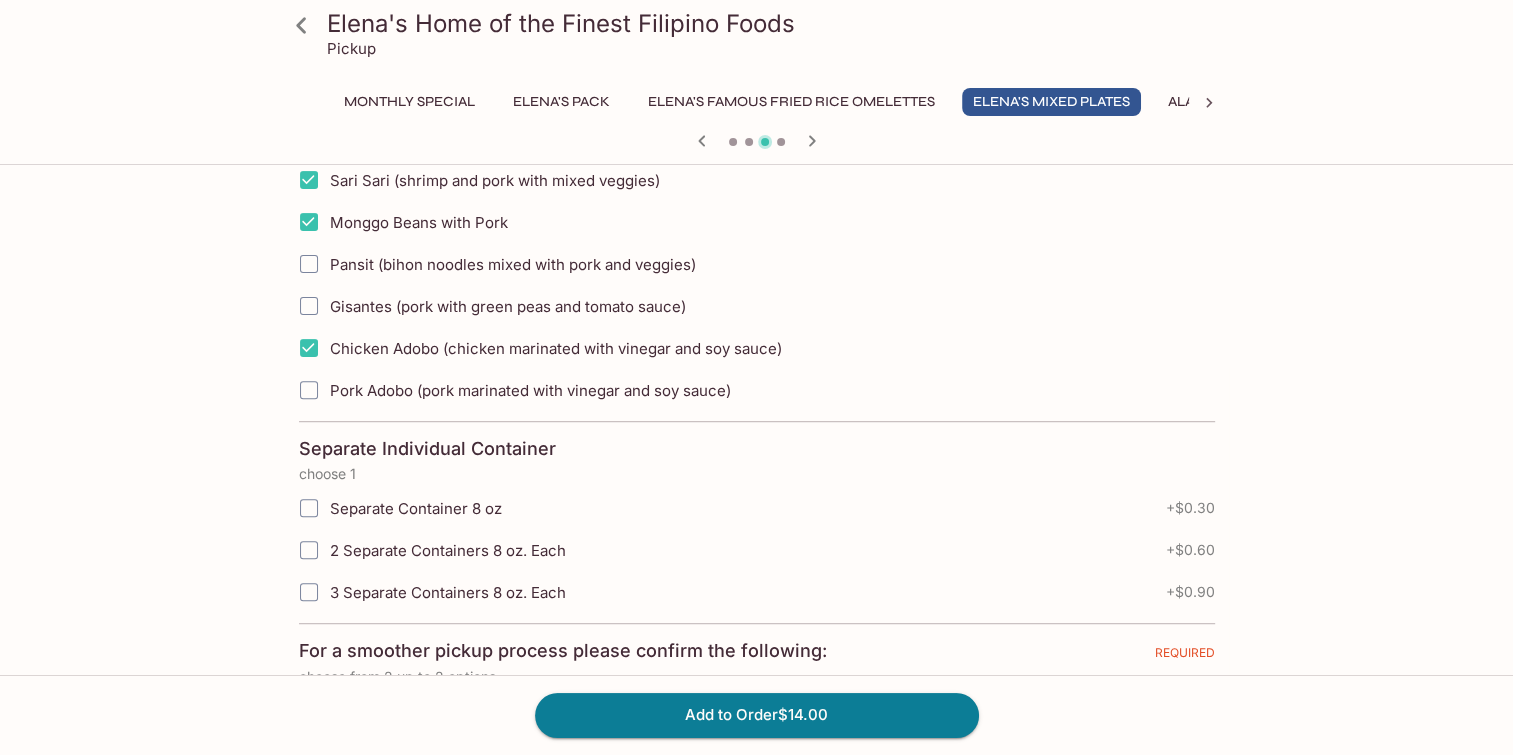 scroll, scrollTop: 600, scrollLeft: 0, axis: vertical 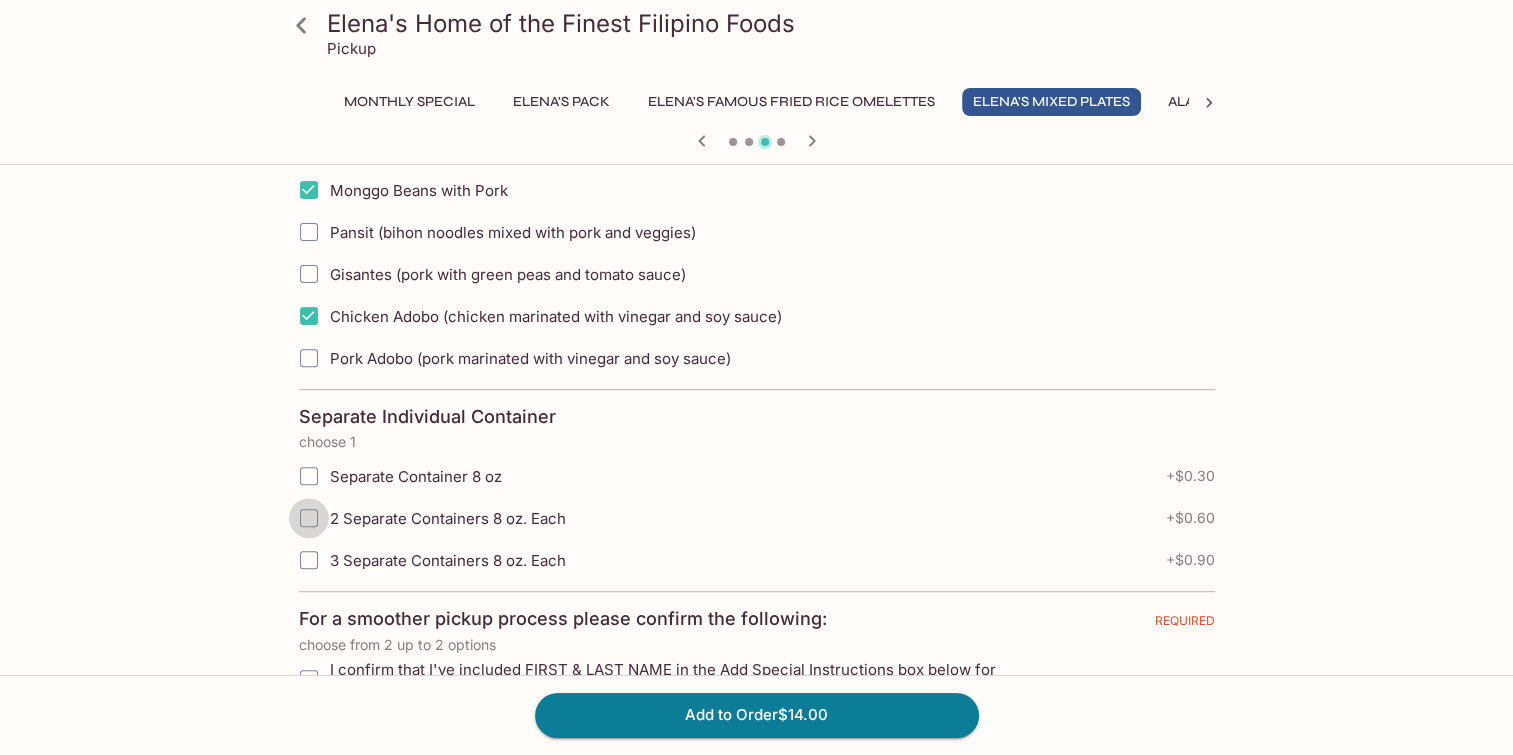 click on "2 Separate Containers 8 oz. Each" at bounding box center [309, 518] 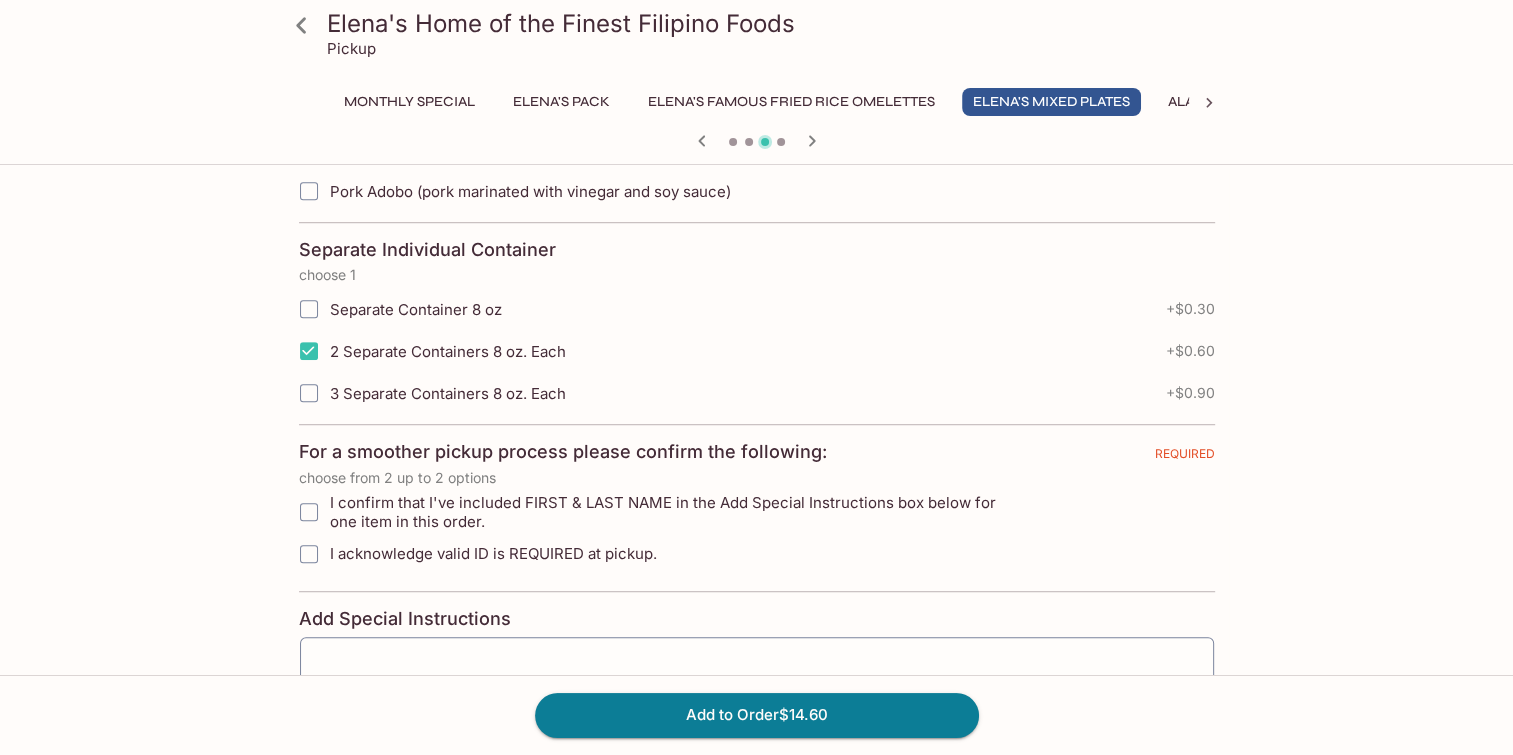 scroll, scrollTop: 800, scrollLeft: 0, axis: vertical 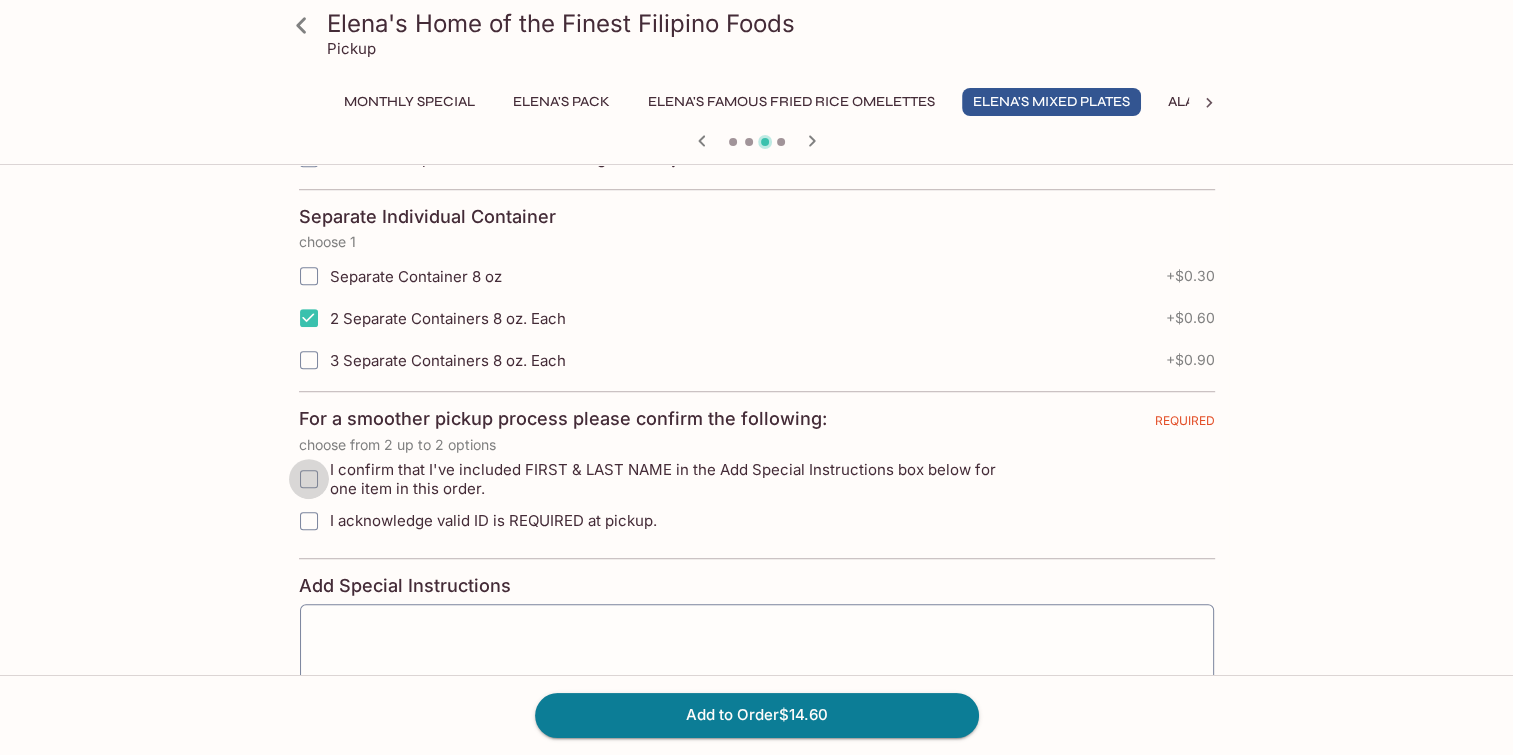 click on "I confirm that I've included FIRST & LAST NAME in the Add Special Instructions box below for one item in this order." at bounding box center [309, 479] 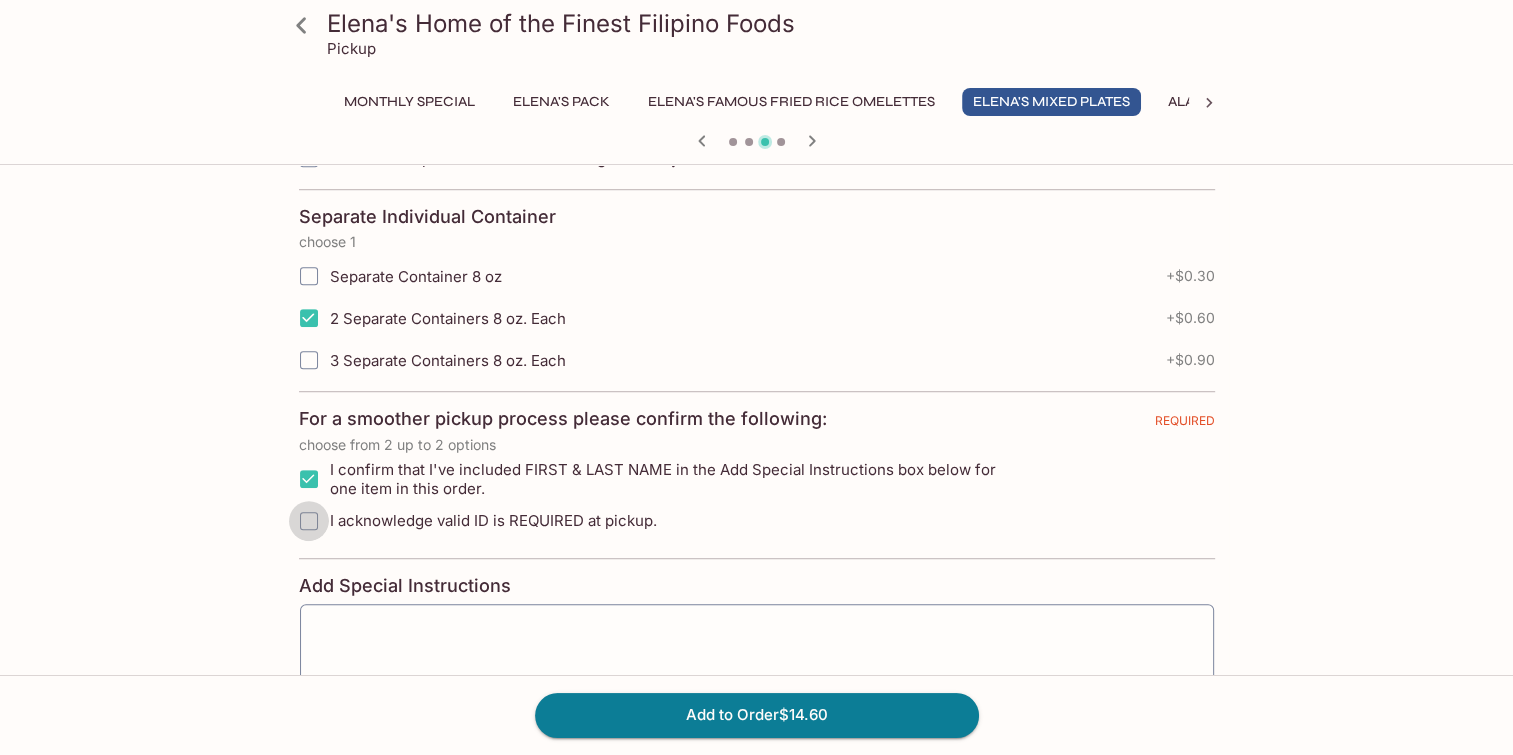 click on "I acknowledge valid ID is REQUIRED at pickup." at bounding box center (309, 521) 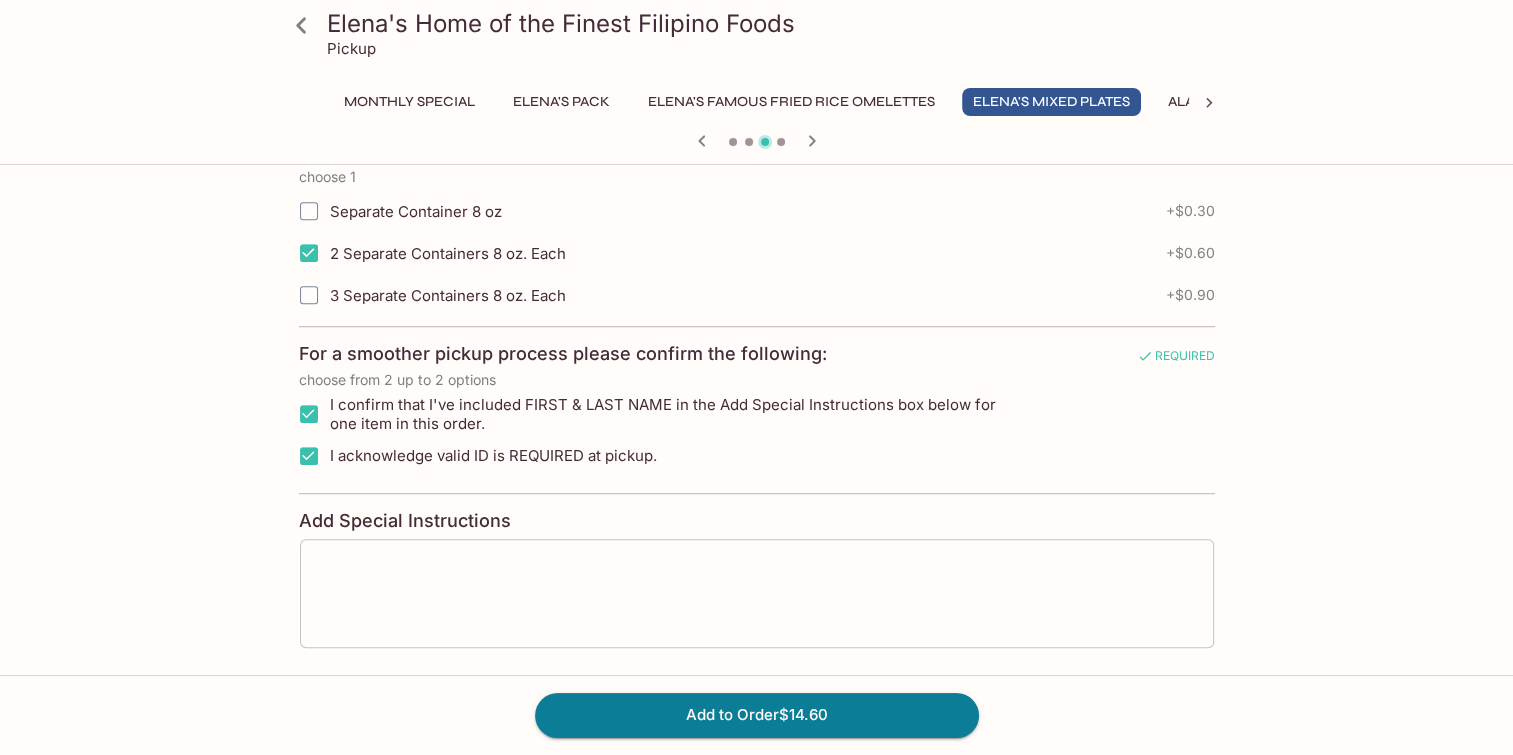scroll, scrollTop: 900, scrollLeft: 0, axis: vertical 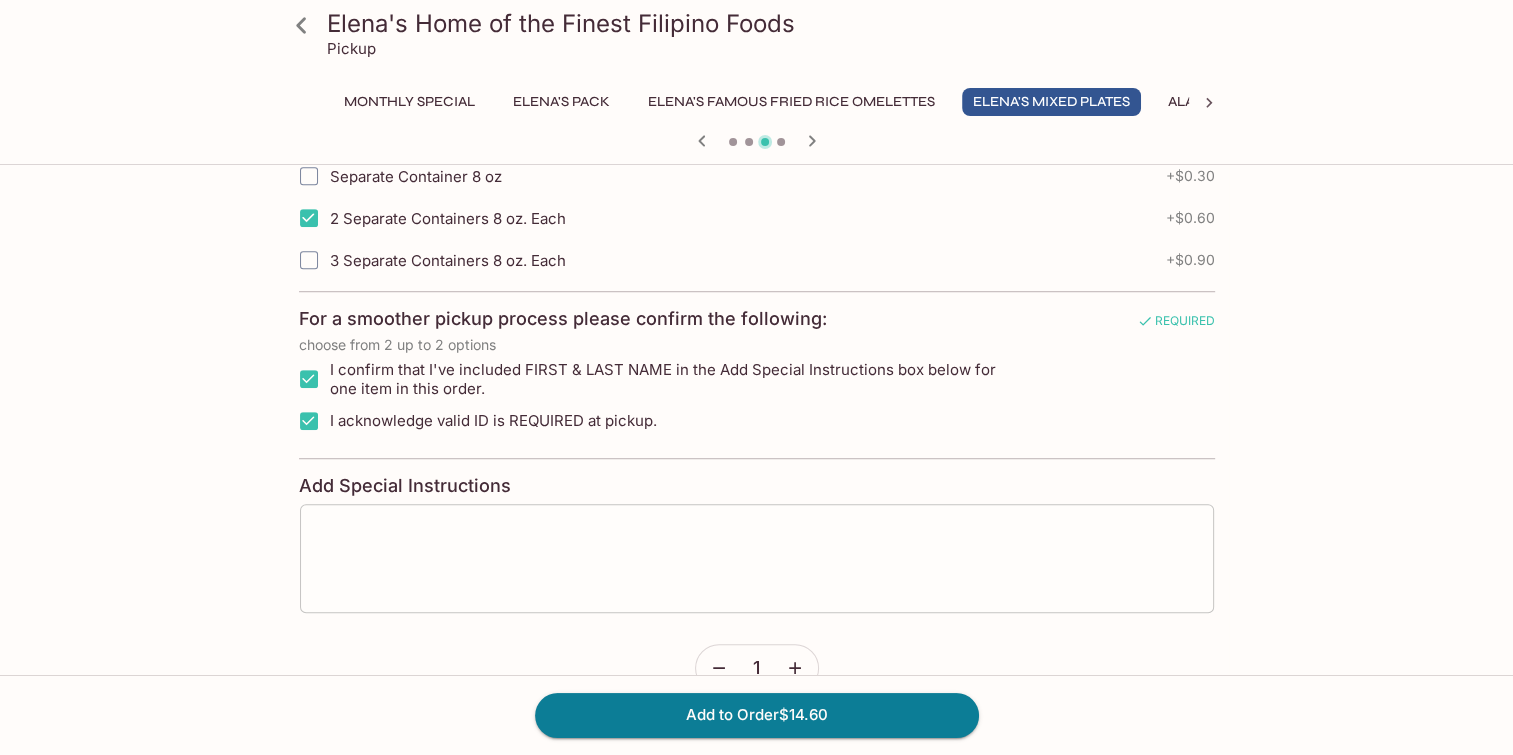 click at bounding box center (757, 558) 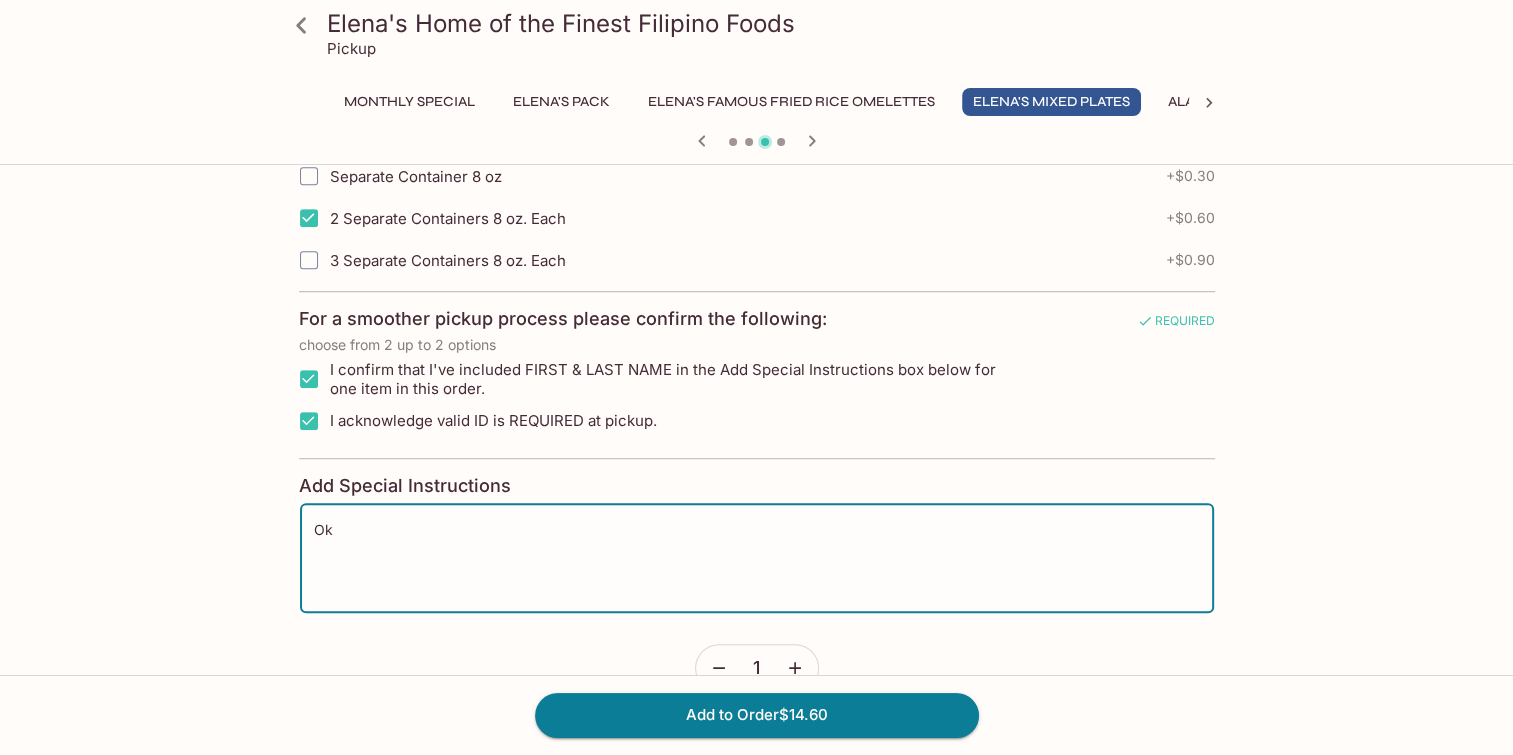 type on "O" 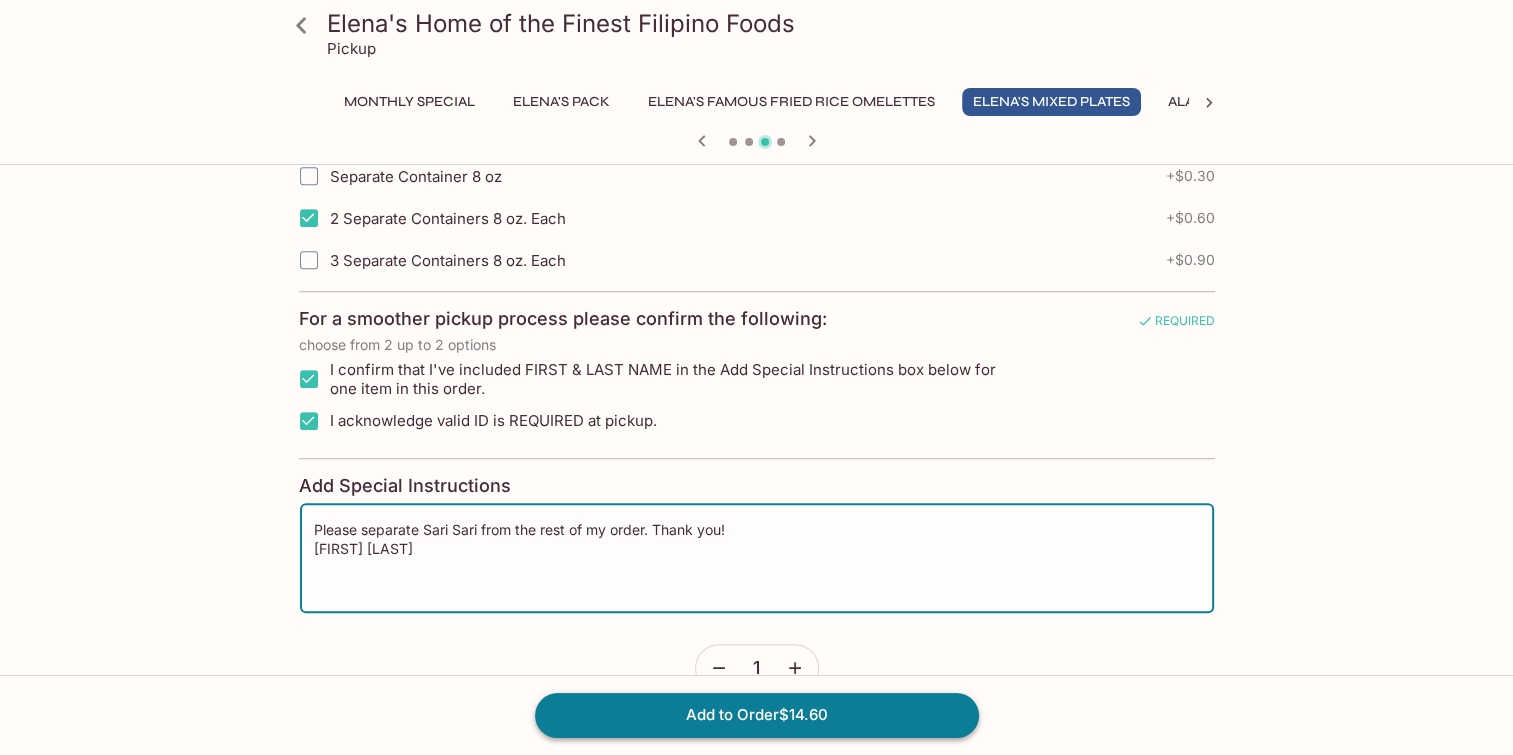 type on "Please separate Sari Sari from the rest of my order. Thank you!
[FIRST] [LAST]" 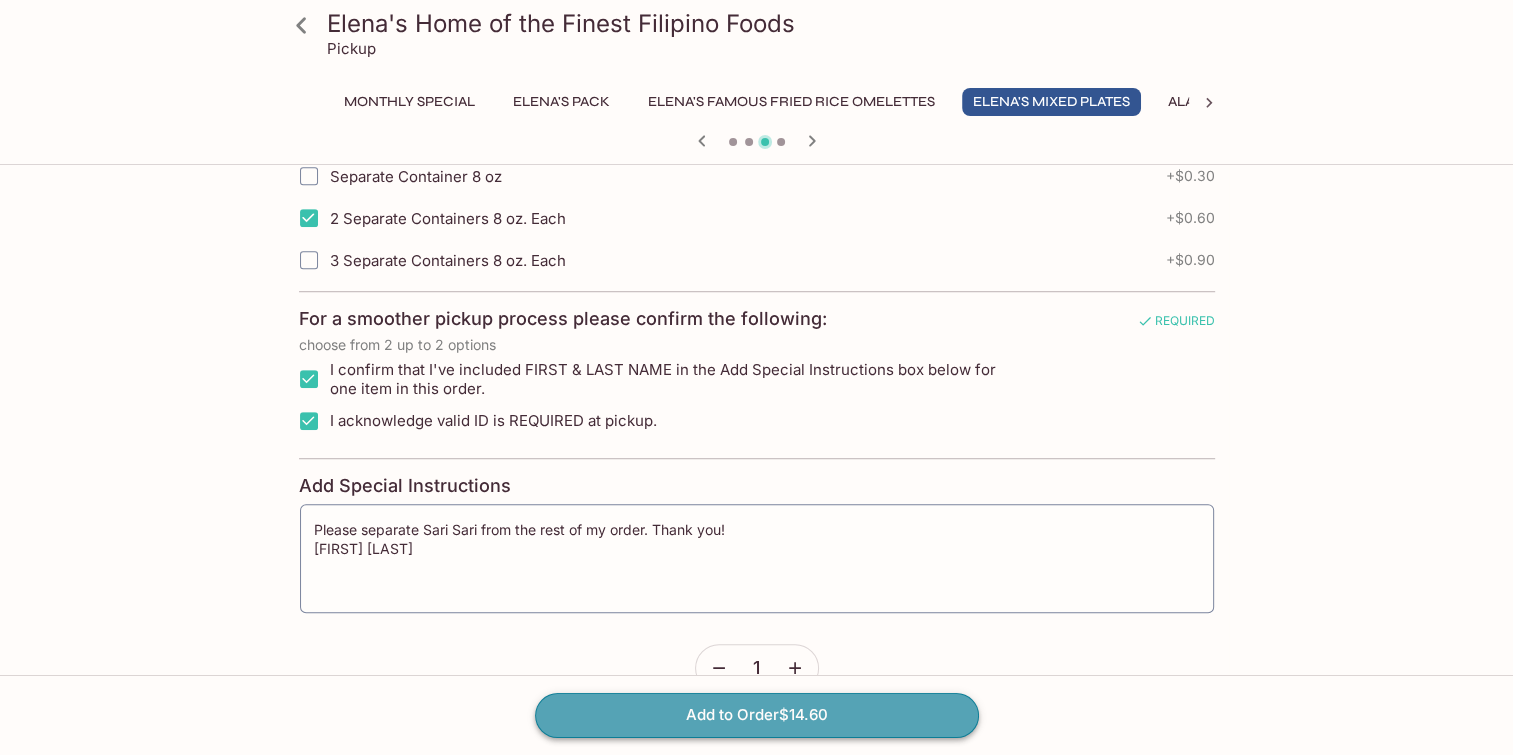click on "Add to Order  $14.60" at bounding box center (757, 715) 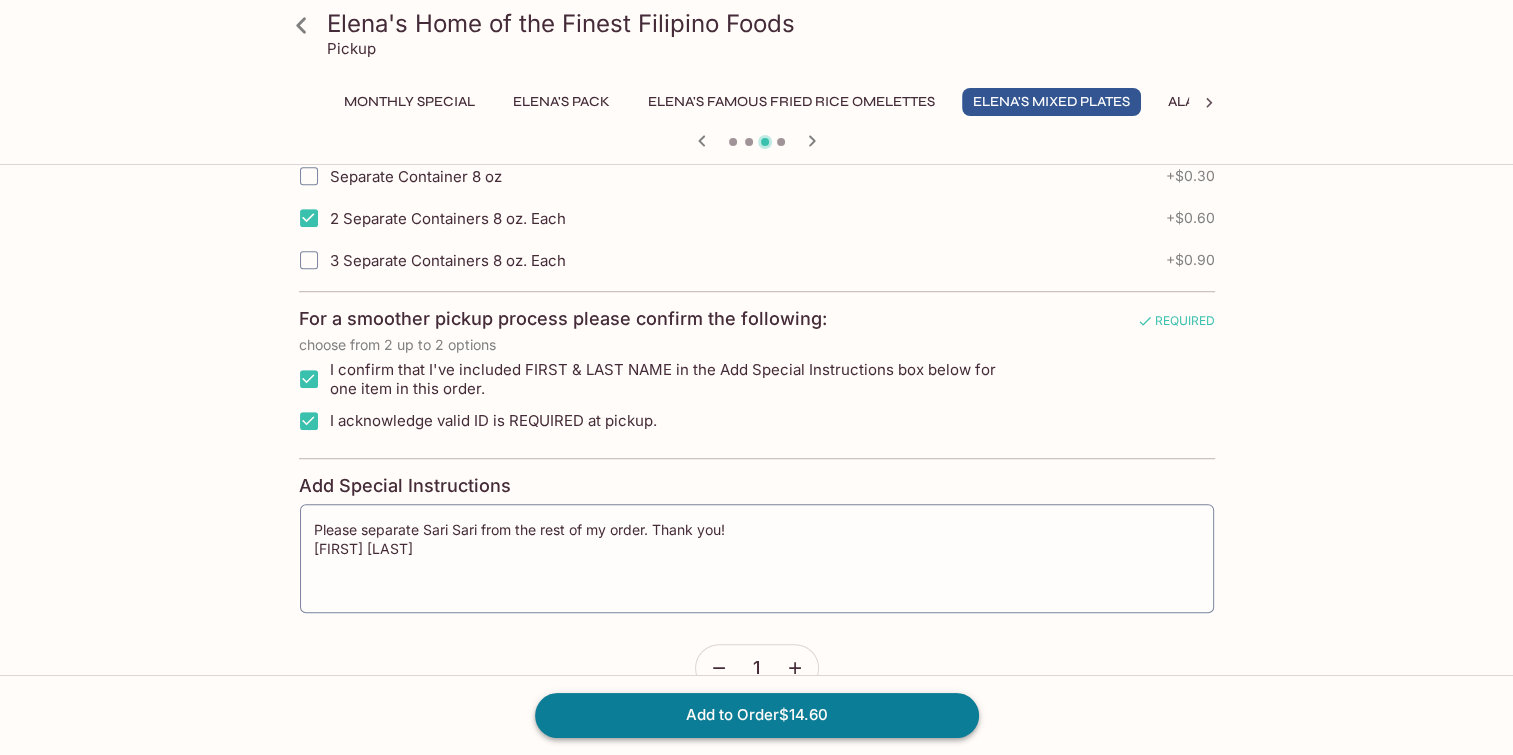 scroll, scrollTop: 0, scrollLeft: 0, axis: both 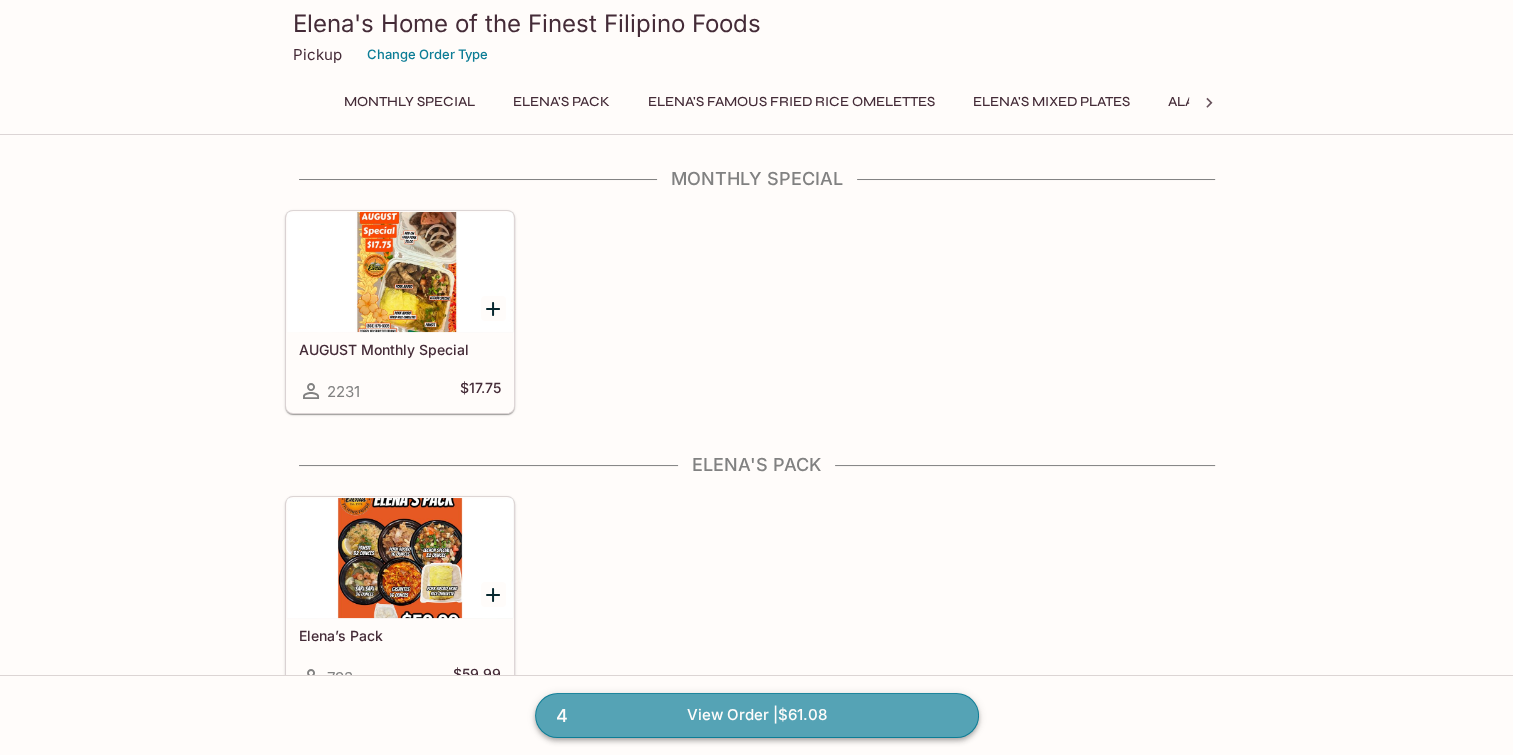 click on "4 View Order |  $61.08" at bounding box center (757, 715) 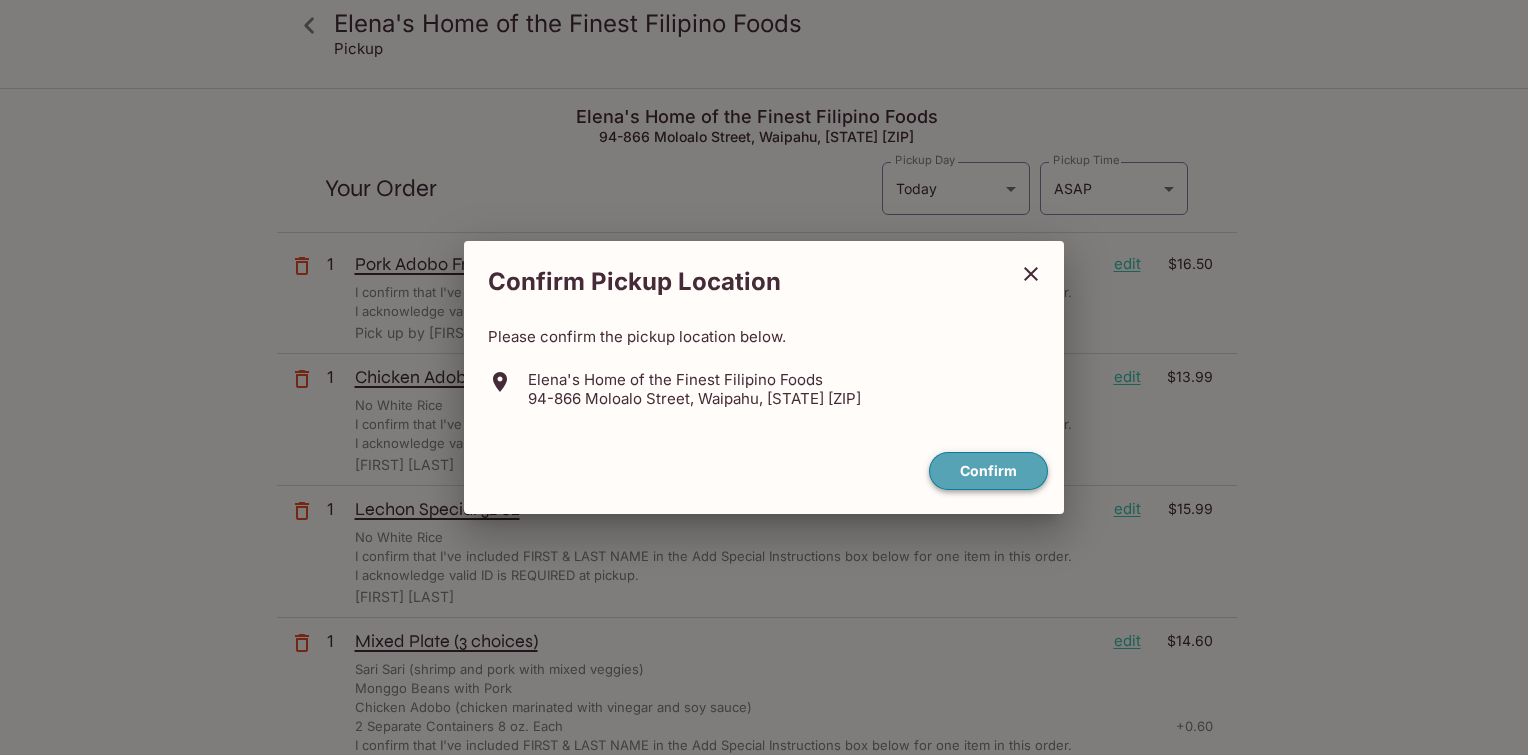 click on "Confirm" at bounding box center (988, 471) 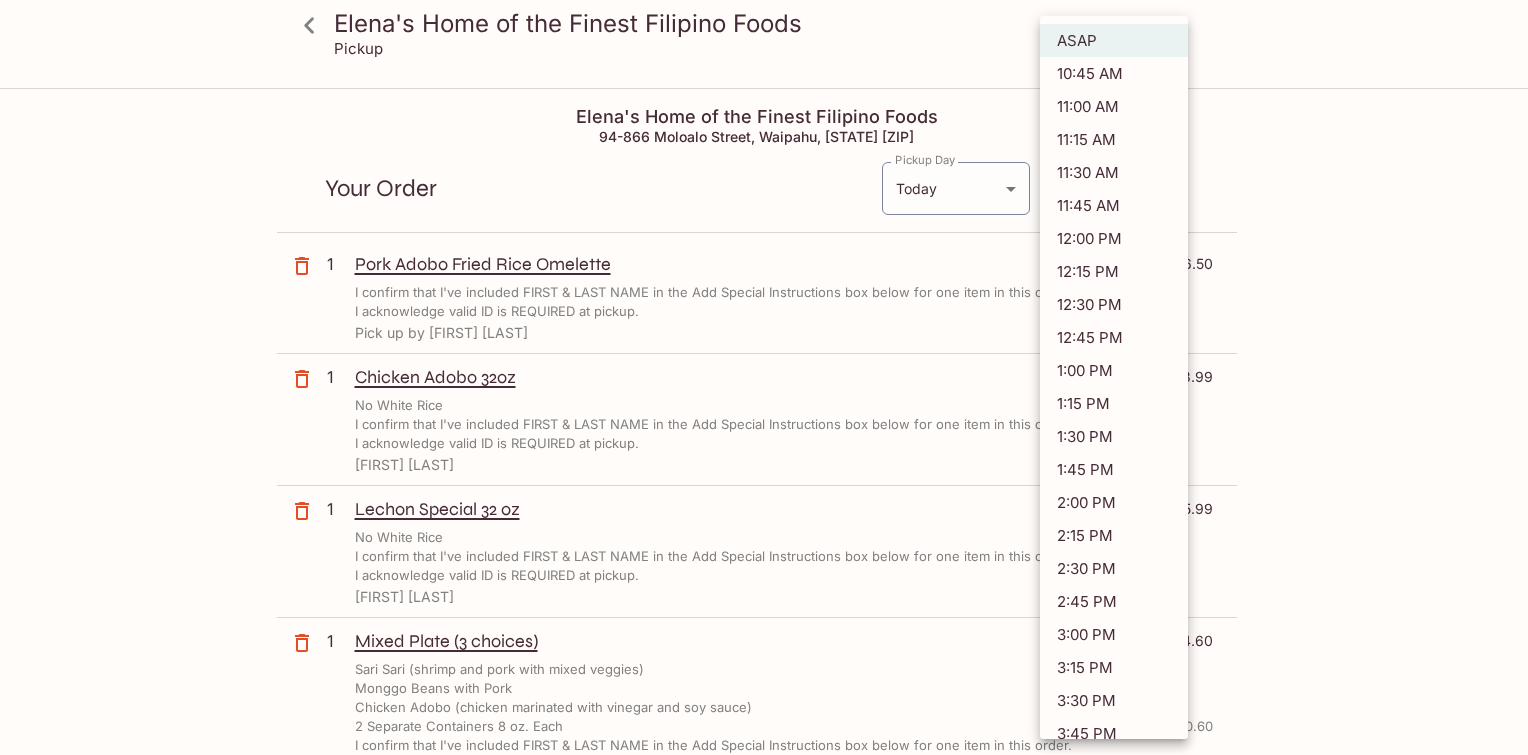 click on "Elena's Home of the Finest Filipino Foods Pickup Elena's Home of the Finest Filipino Foods 94-866 Moloalo Street, Waipahu, Hawaii 96797 Your Order Pickup Day Today Today Pickup Day Pickup Time ASAP ASAP Pickup Time 1 Pork Adobo Fried Rice Omelette  edit $16.50 I confirm that I've included FIRST & LAST NAME in the Add Special Instructions box below for one item in this order. I acknowledge valid ID is REQUIRED at pickup. Pick up by [FIRST] [LAST] 1 Chicken Adobo 32oz edit $13.99 No White Rice I confirm that I've included FIRST & LAST NAME in the Add Special Instructions box below for one item in this order. I acknowledge valid ID is REQUIRED at pickup. [FIRST] [LAST] 1 Lechon Special 32 oz edit $15.99 No White Rice I confirm that I've included FIRST & LAST NAME in the Add Special Instructions box below for one item in this order. I acknowledge valid ID is REQUIRED at pickup. [FIRST] [LAST] 1 Mixed Plate (3 choices) edit $14.60 Sari Sari (shrimp and pork with mixed veggies) Monggo Beans with Pork  + 0.60 Subtotal $61.08 )" at bounding box center [764, 467] 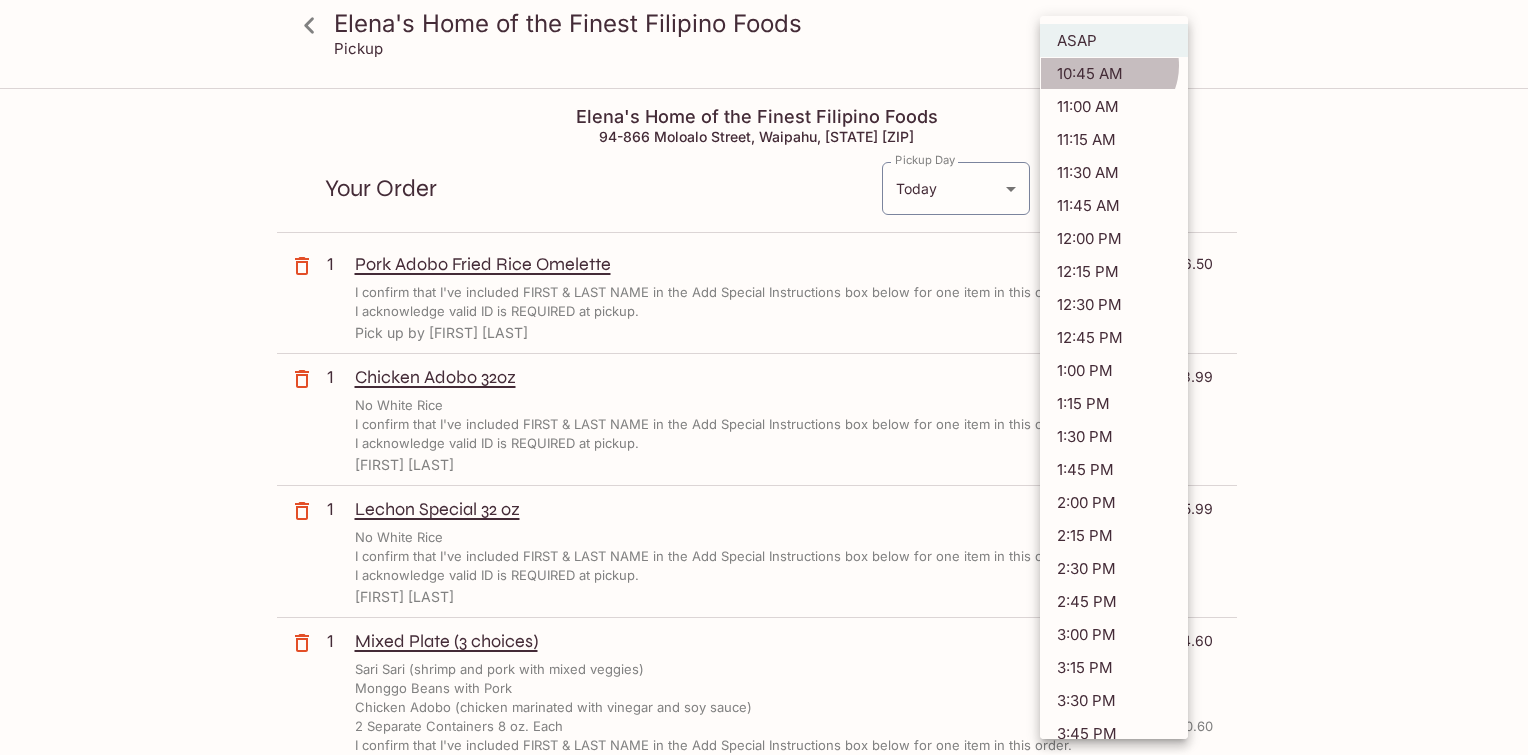 click on "10:45 AM" at bounding box center [1114, 73] 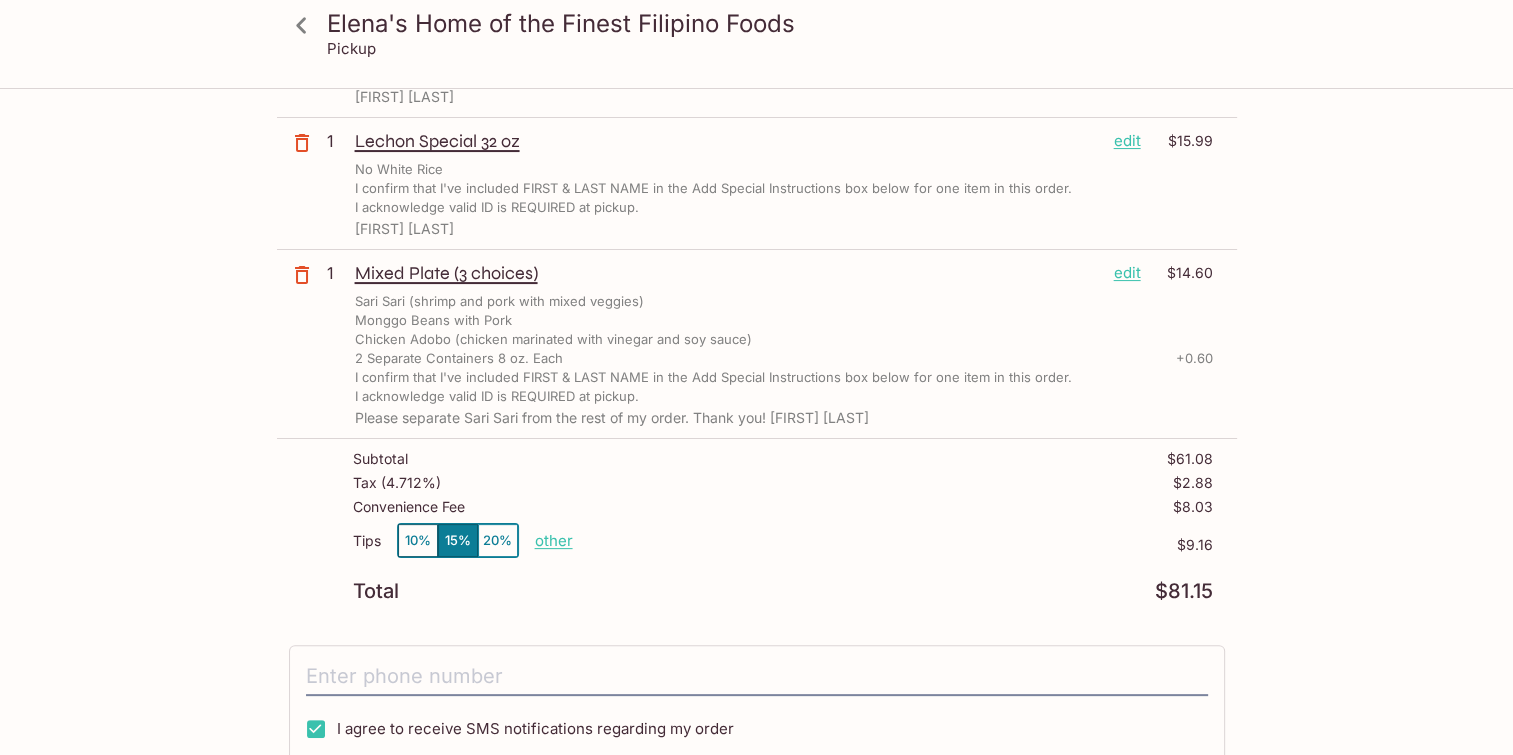scroll, scrollTop: 400, scrollLeft: 0, axis: vertical 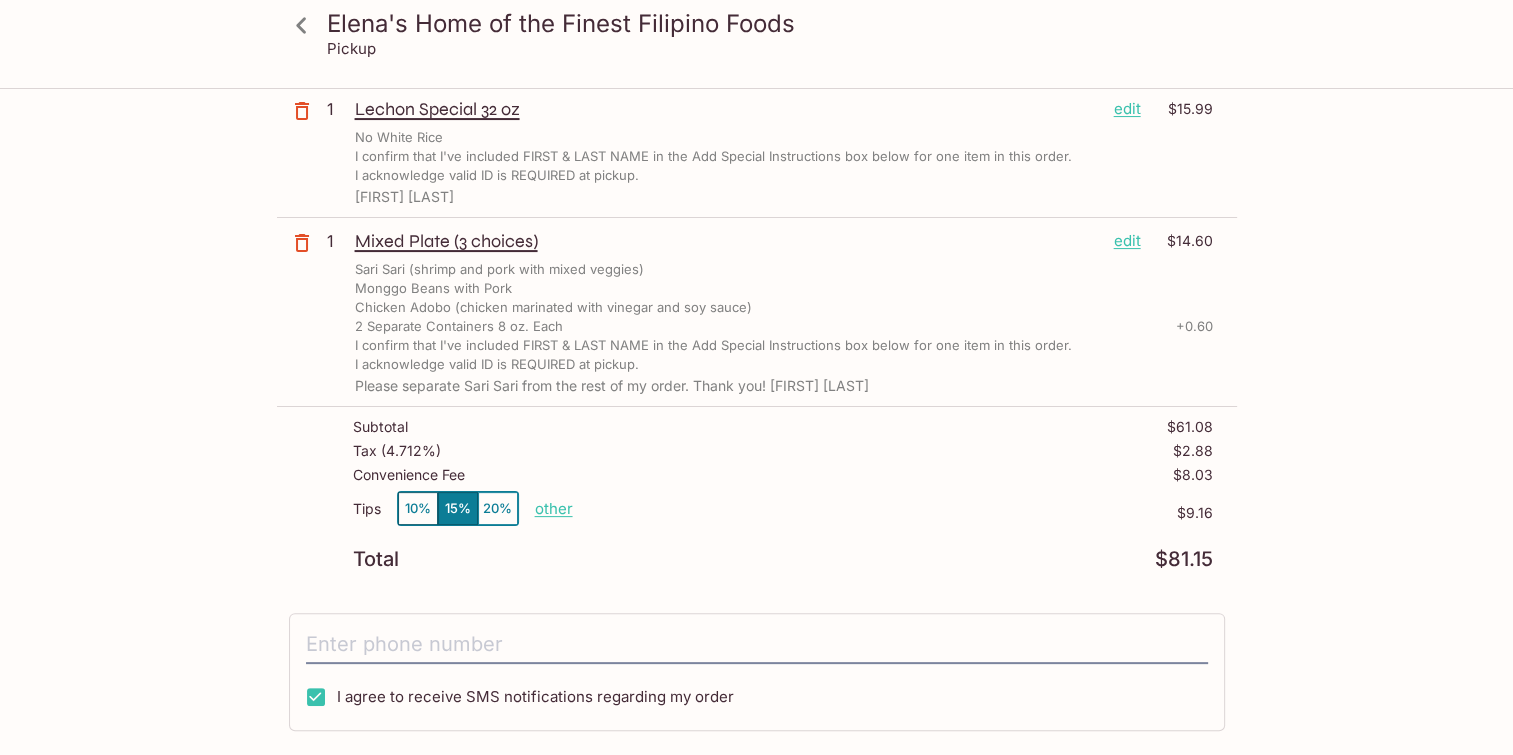 click on "other" at bounding box center (554, 508) 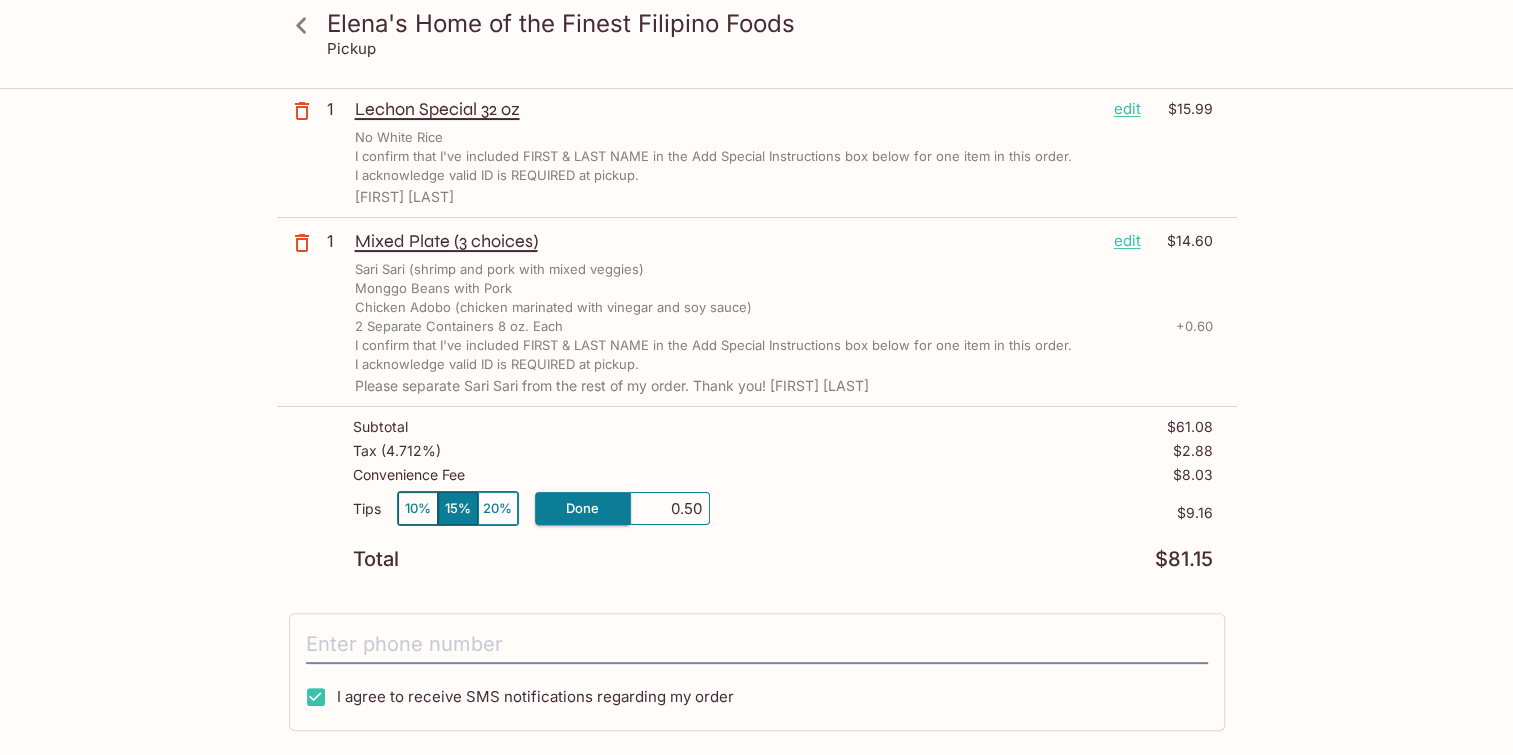 type on "5.00" 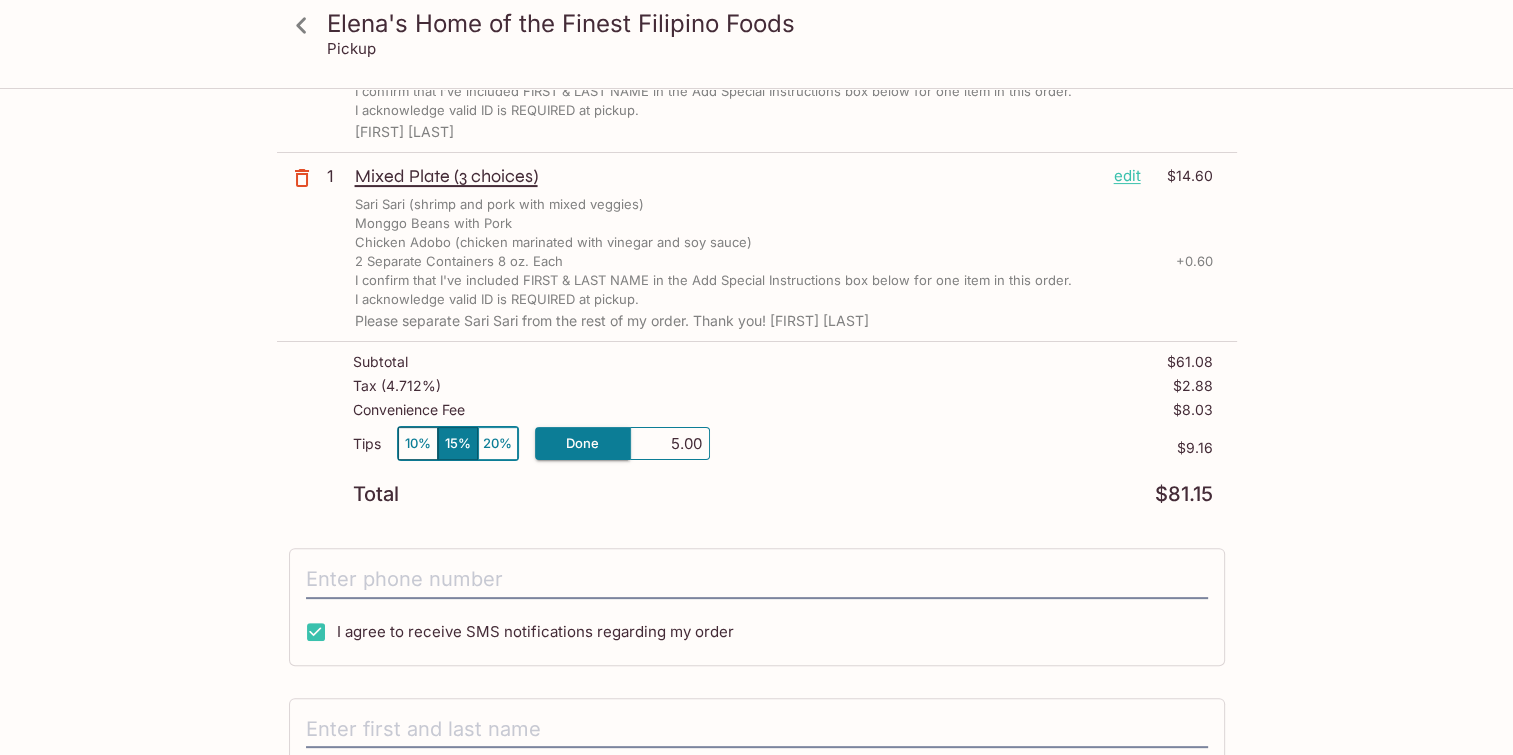 scroll, scrollTop: 500, scrollLeft: 0, axis: vertical 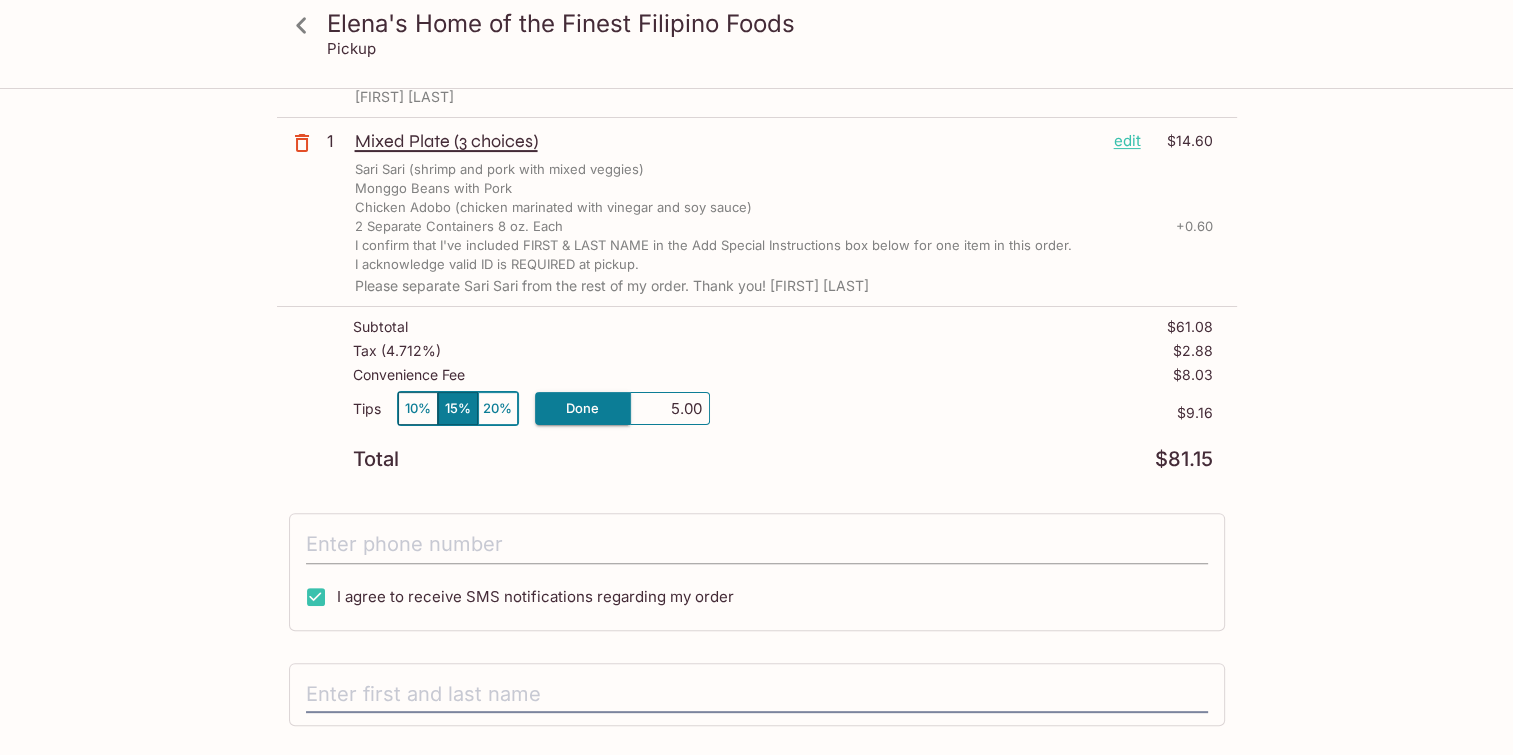 click at bounding box center (757, 545) 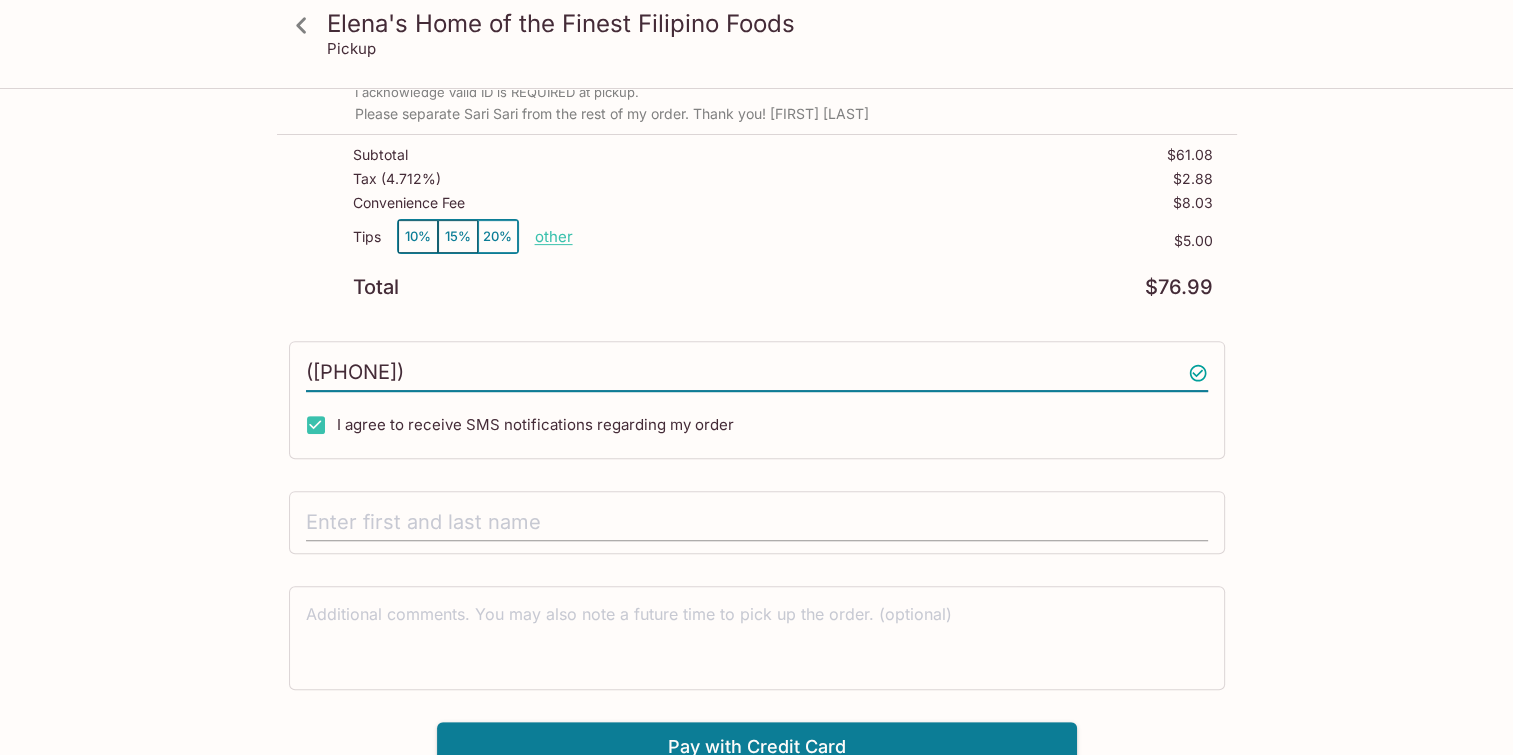 scroll, scrollTop: 684, scrollLeft: 0, axis: vertical 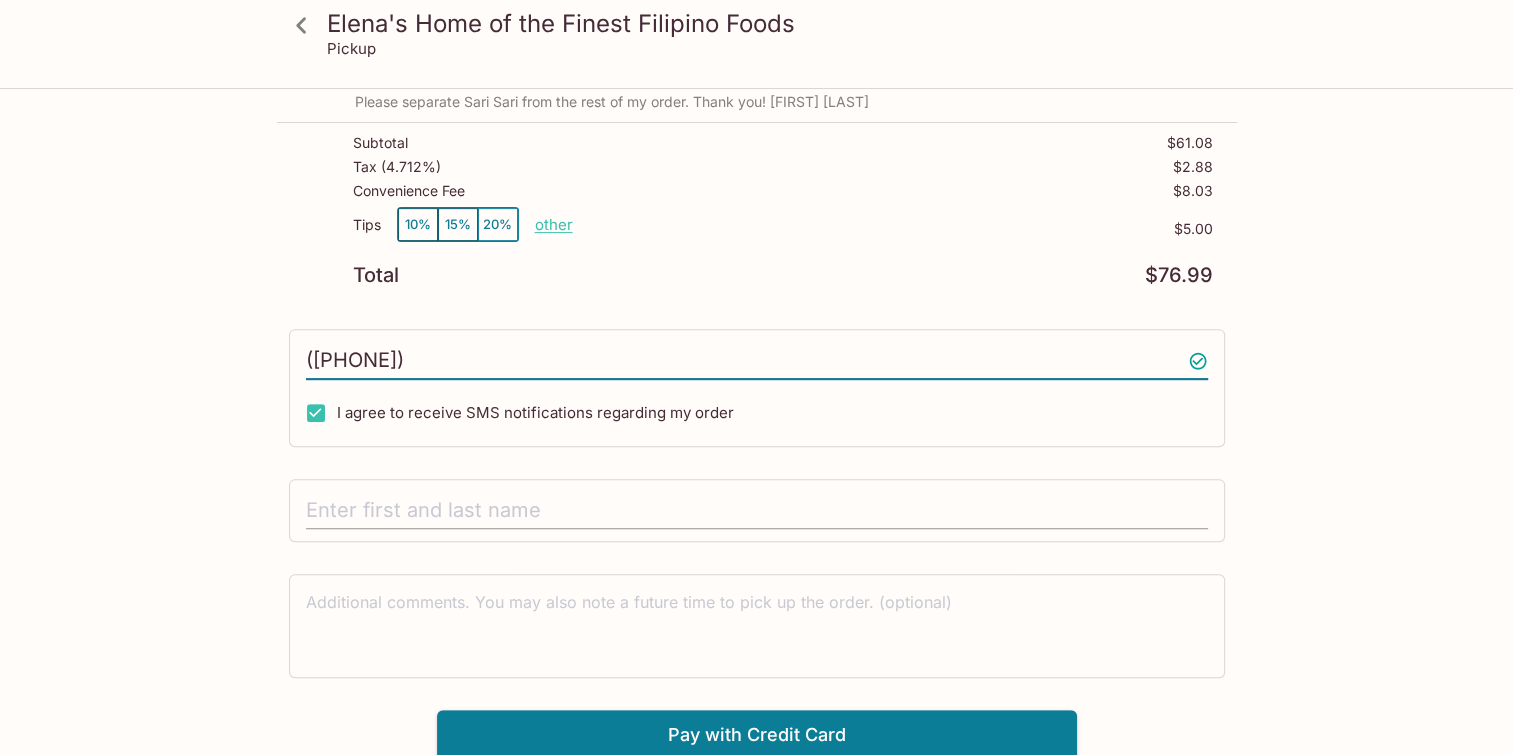 type on "([PHONE])" 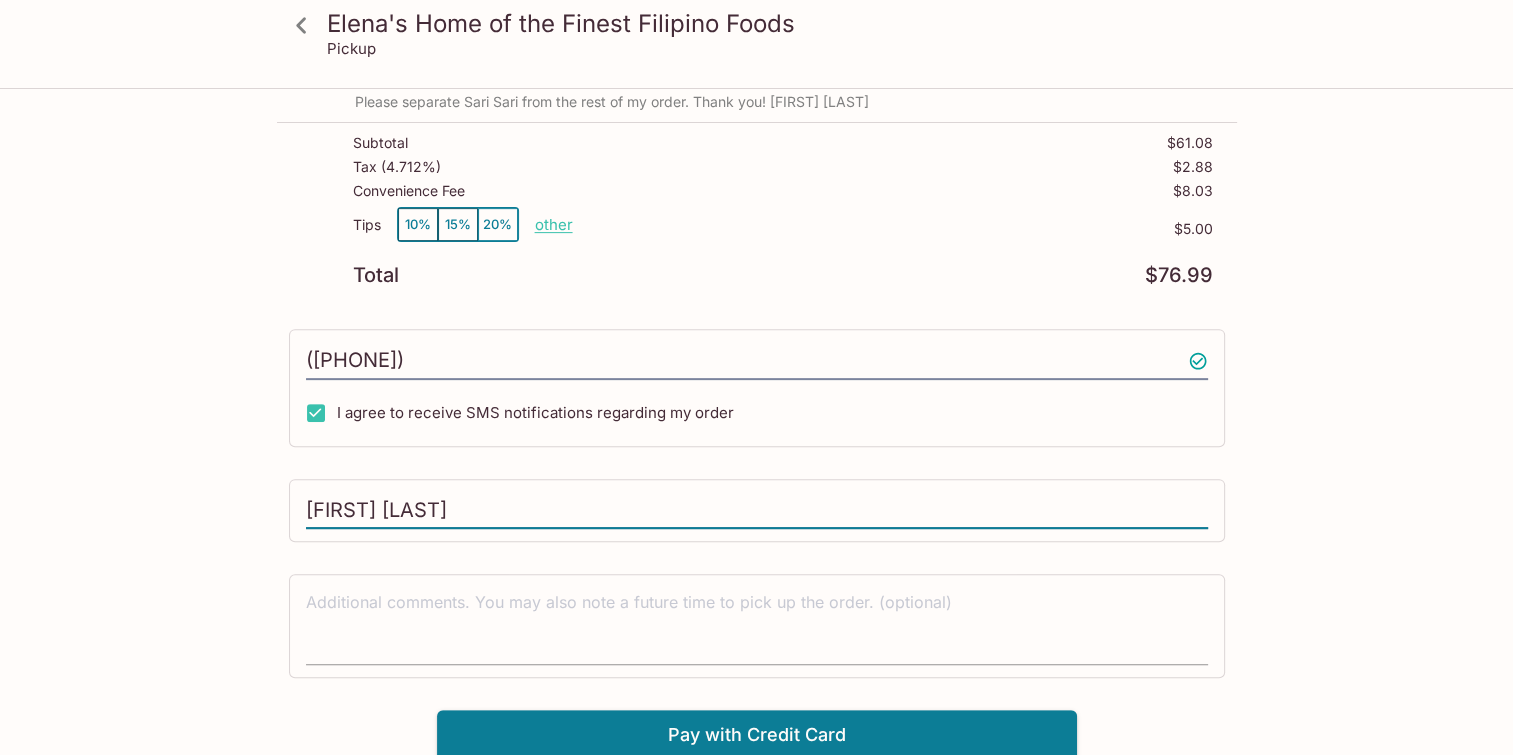 type on "[FIRST] [LAST]" 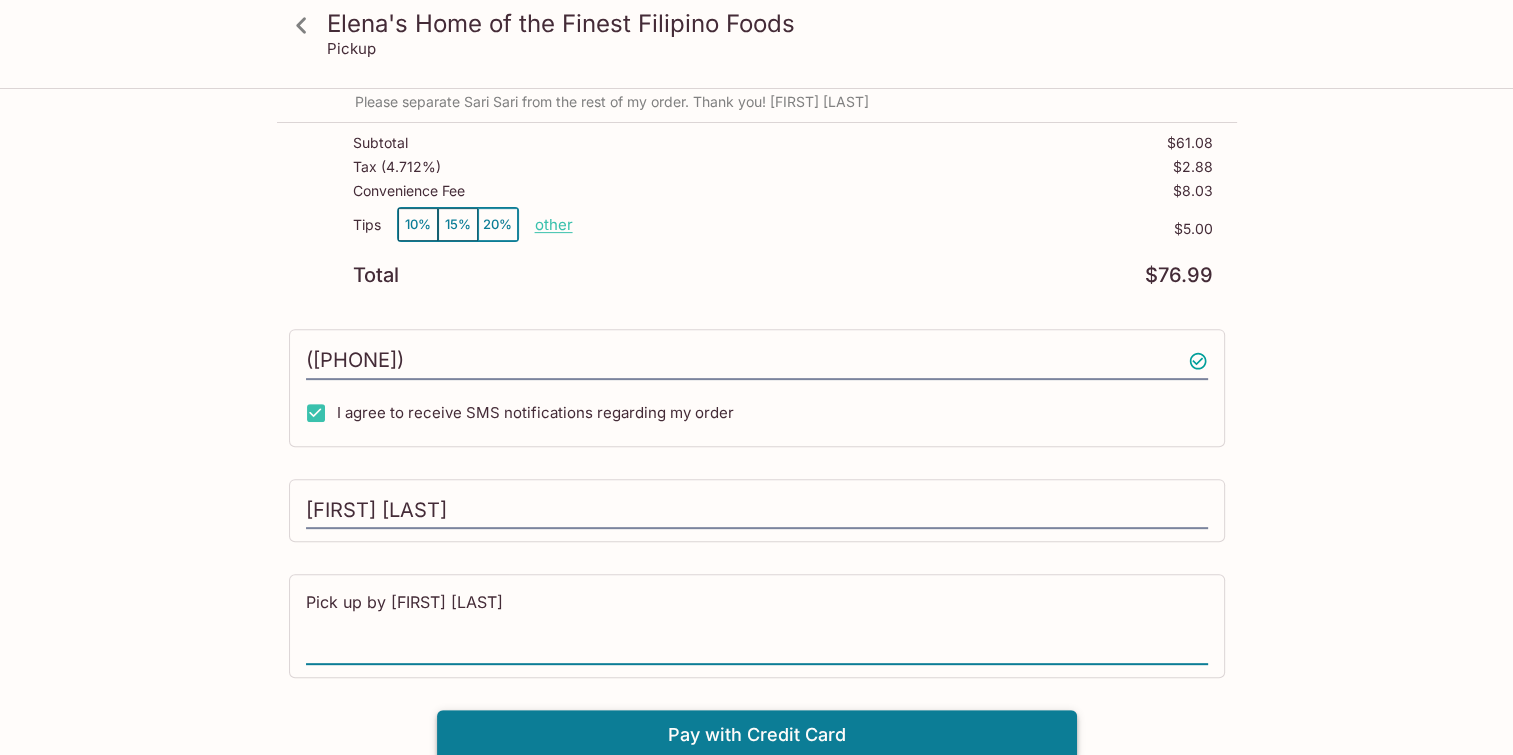 type on "Pick up by [FIRST] [LAST]" 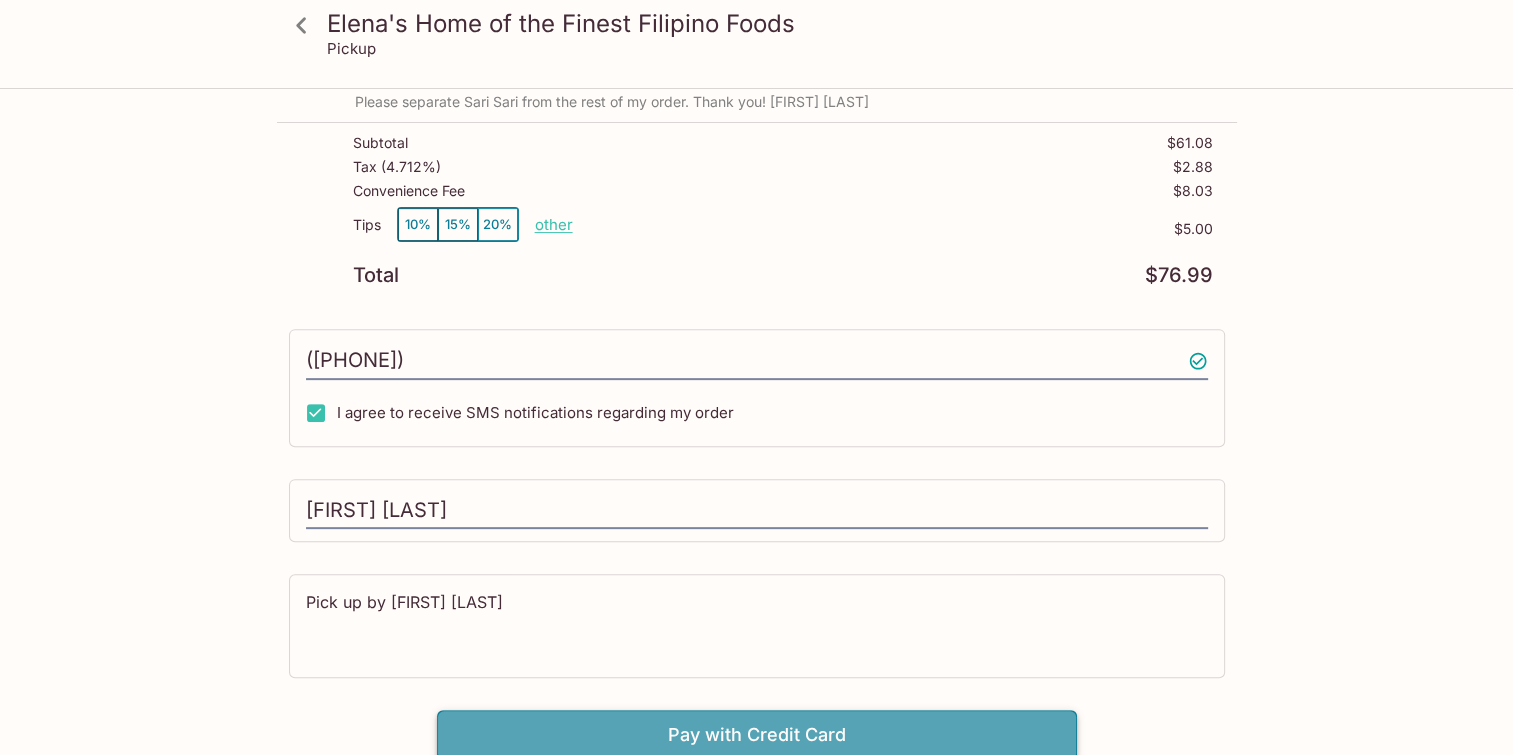 click on "Pay with Credit Card" at bounding box center (757, 735) 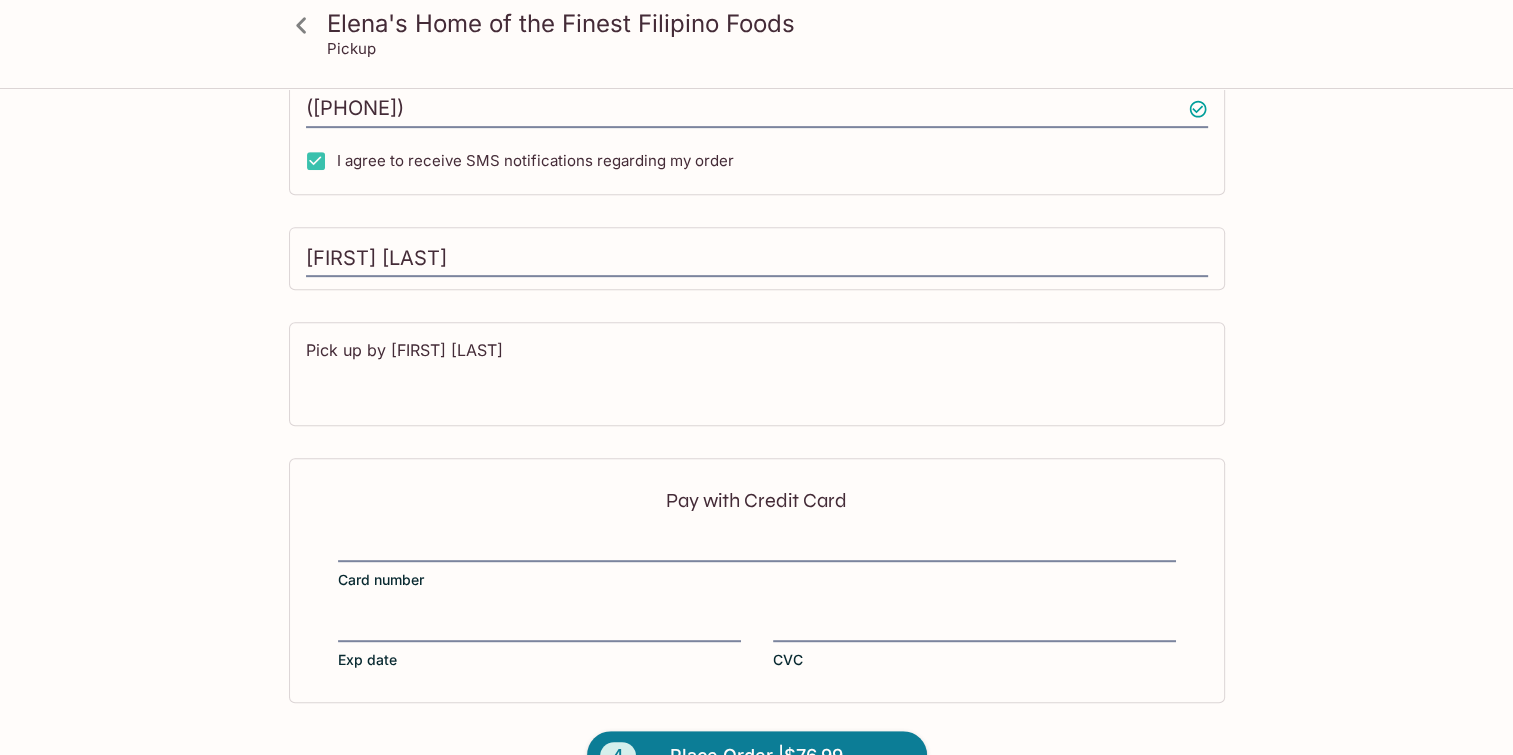 scroll, scrollTop: 984, scrollLeft: 0, axis: vertical 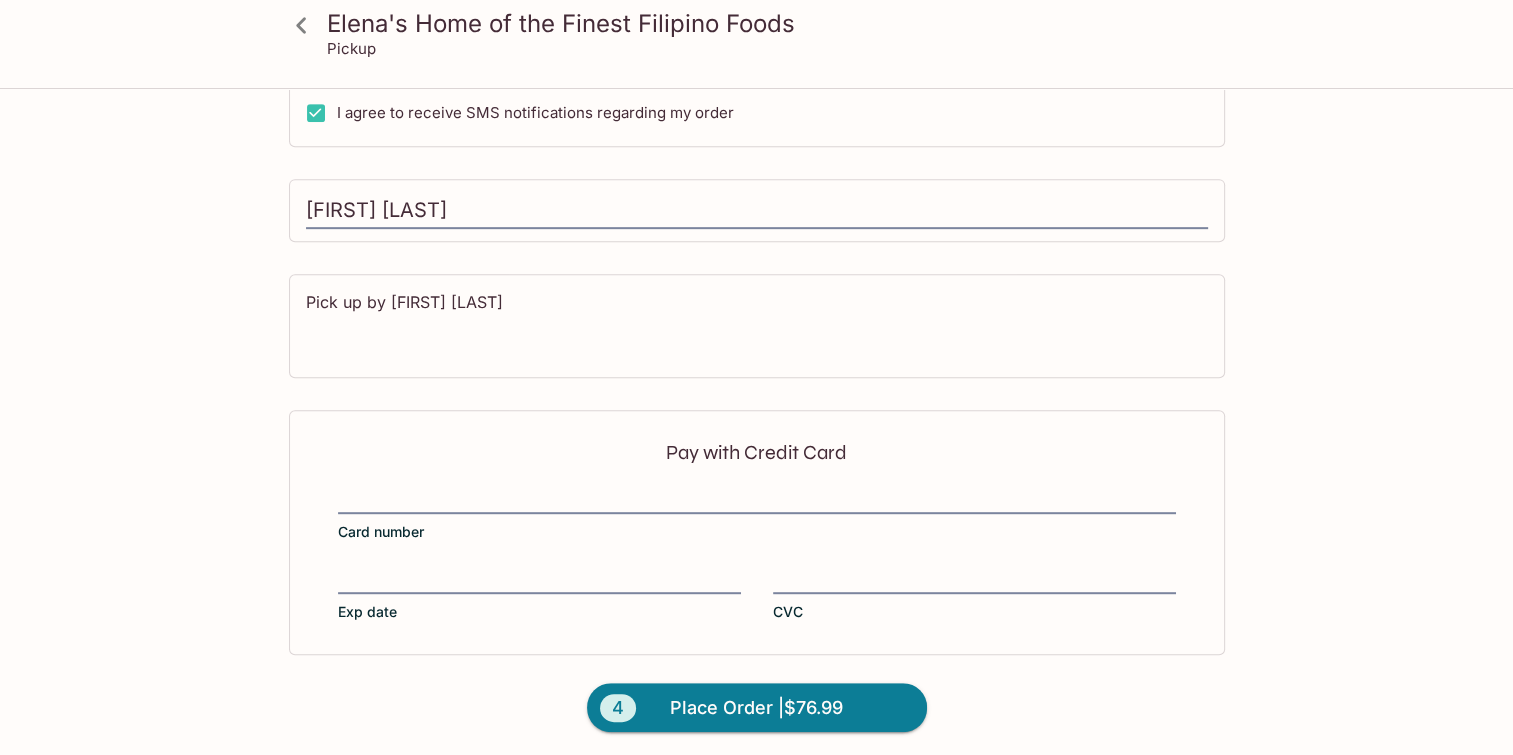 click on "Pay with Credit Card Card number Exp date CVC" at bounding box center (757, 532) 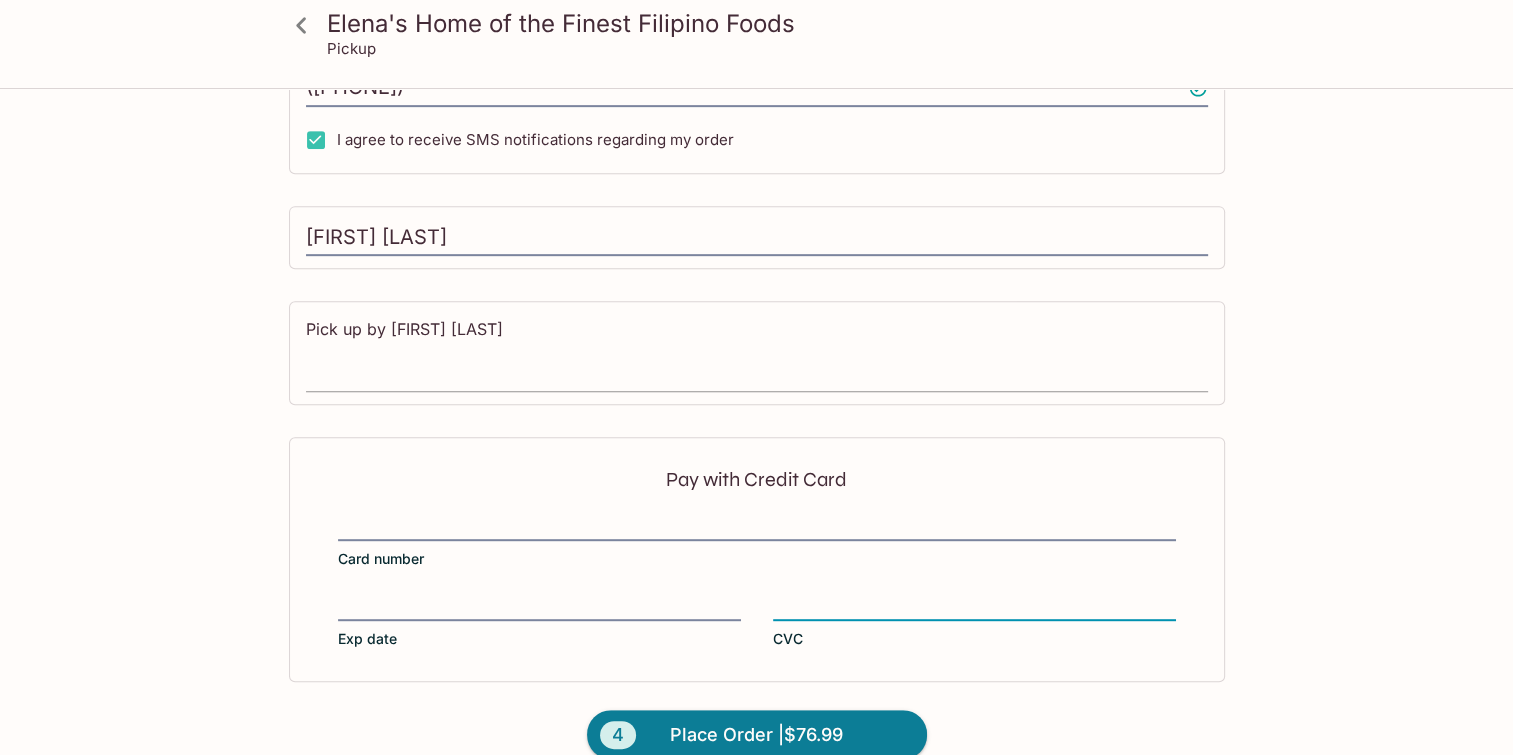 scroll, scrollTop: 984, scrollLeft: 0, axis: vertical 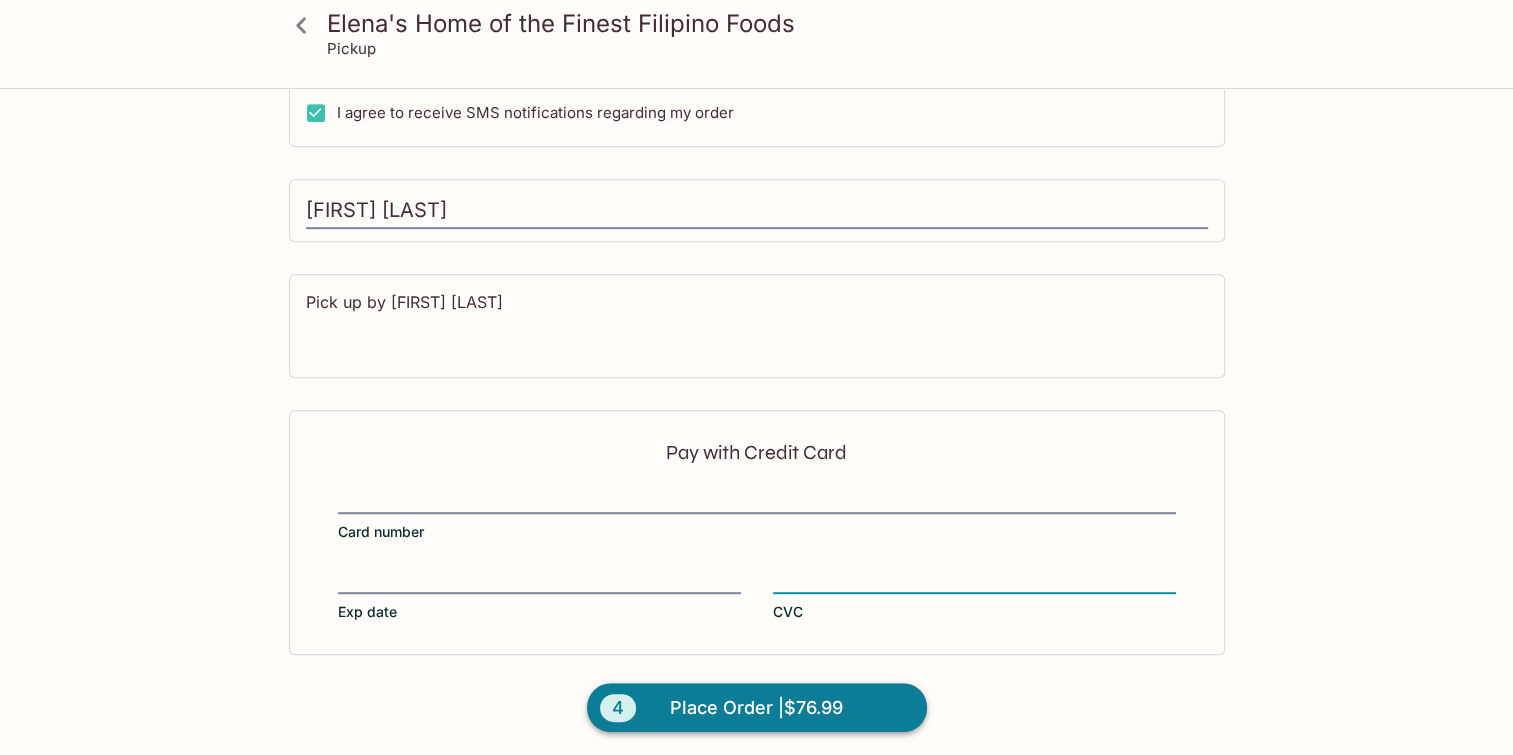 click on "Place Order |  $76.99" at bounding box center (756, 708) 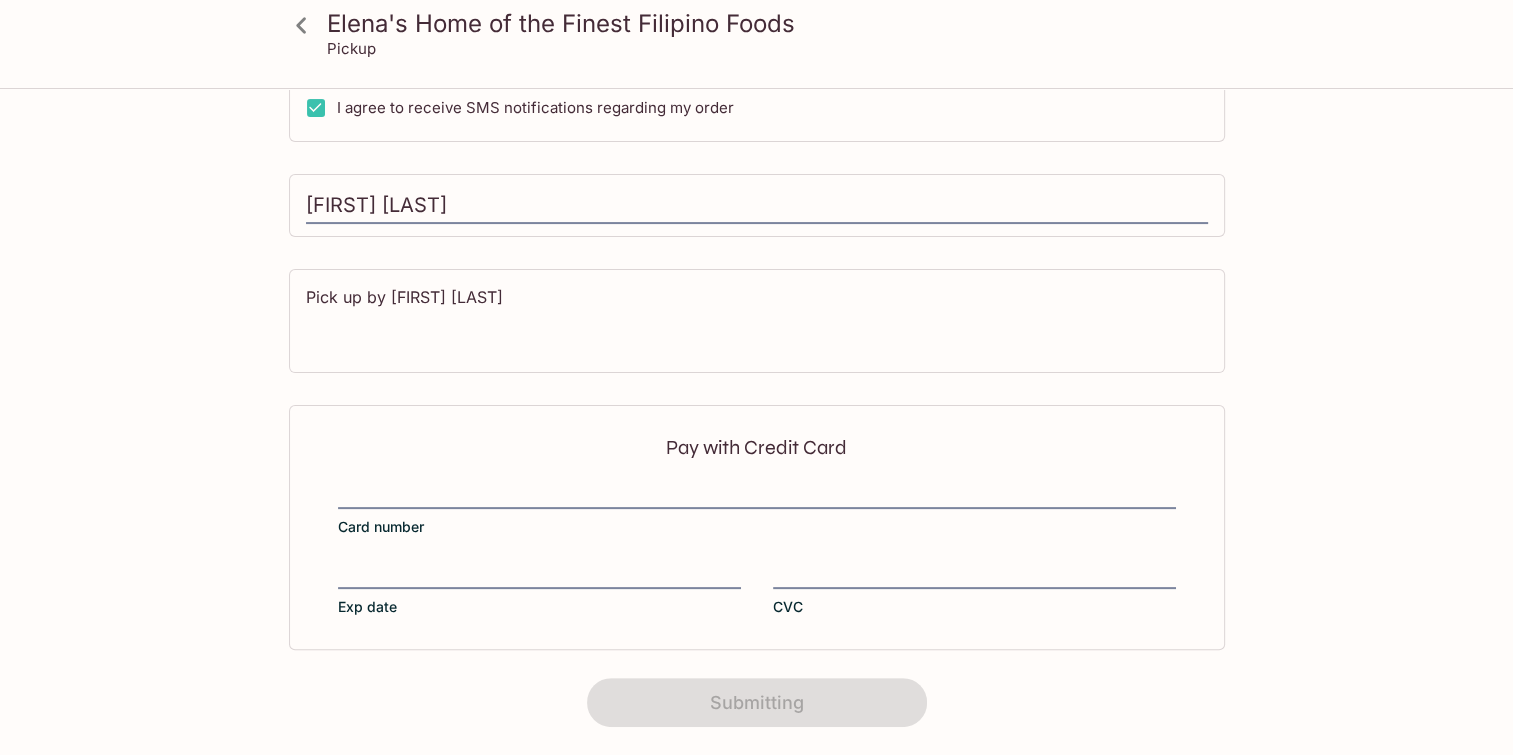 scroll, scrollTop: 0, scrollLeft: 0, axis: both 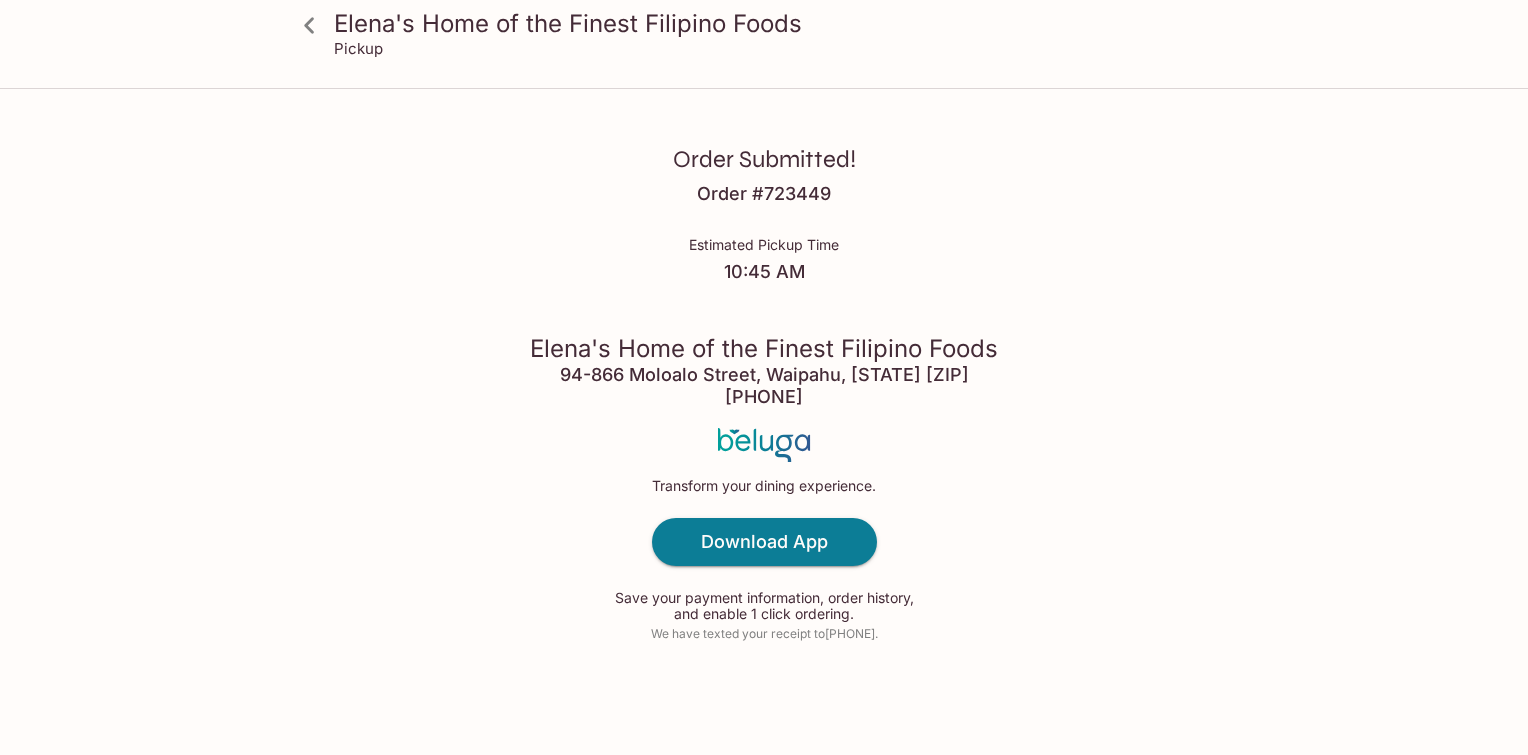 click 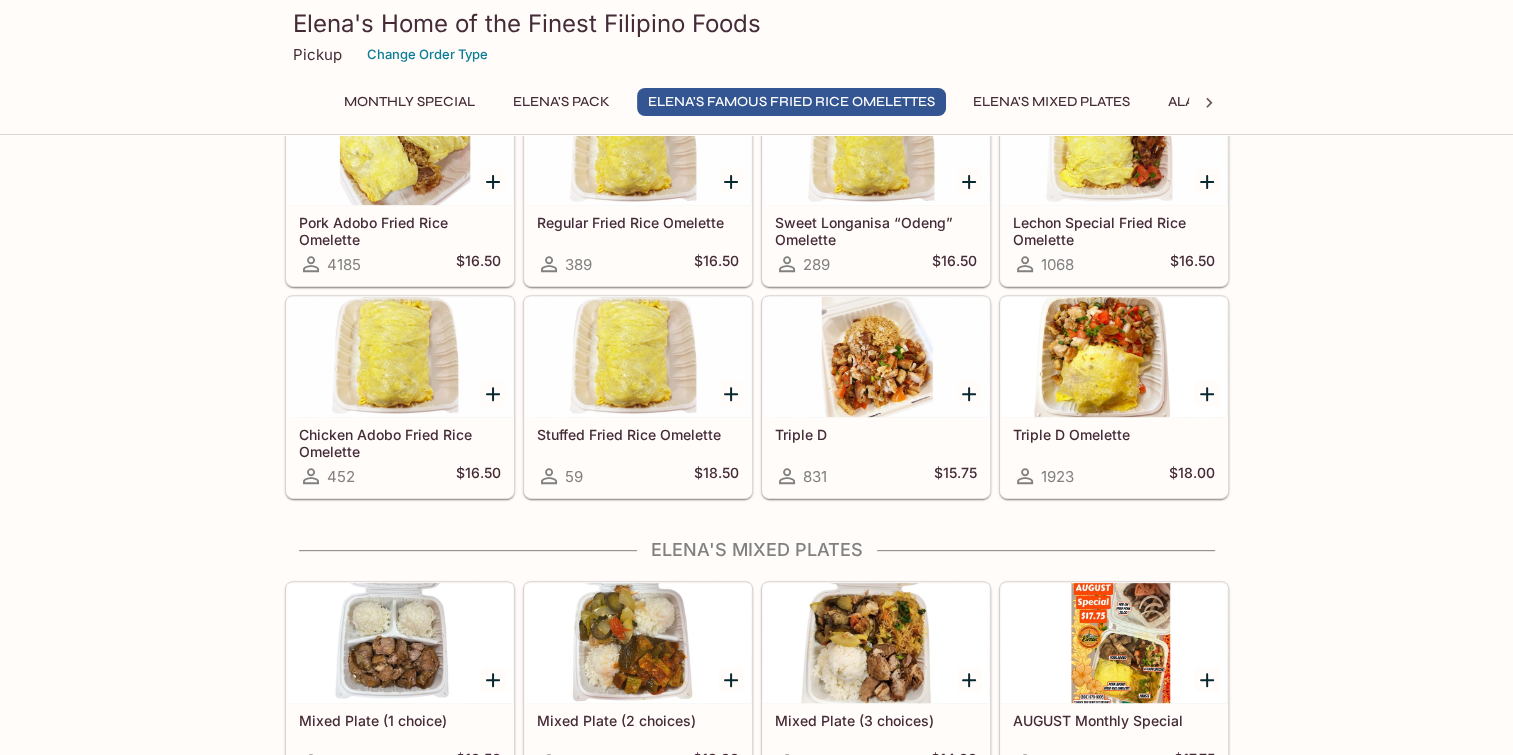 scroll, scrollTop: 700, scrollLeft: 0, axis: vertical 